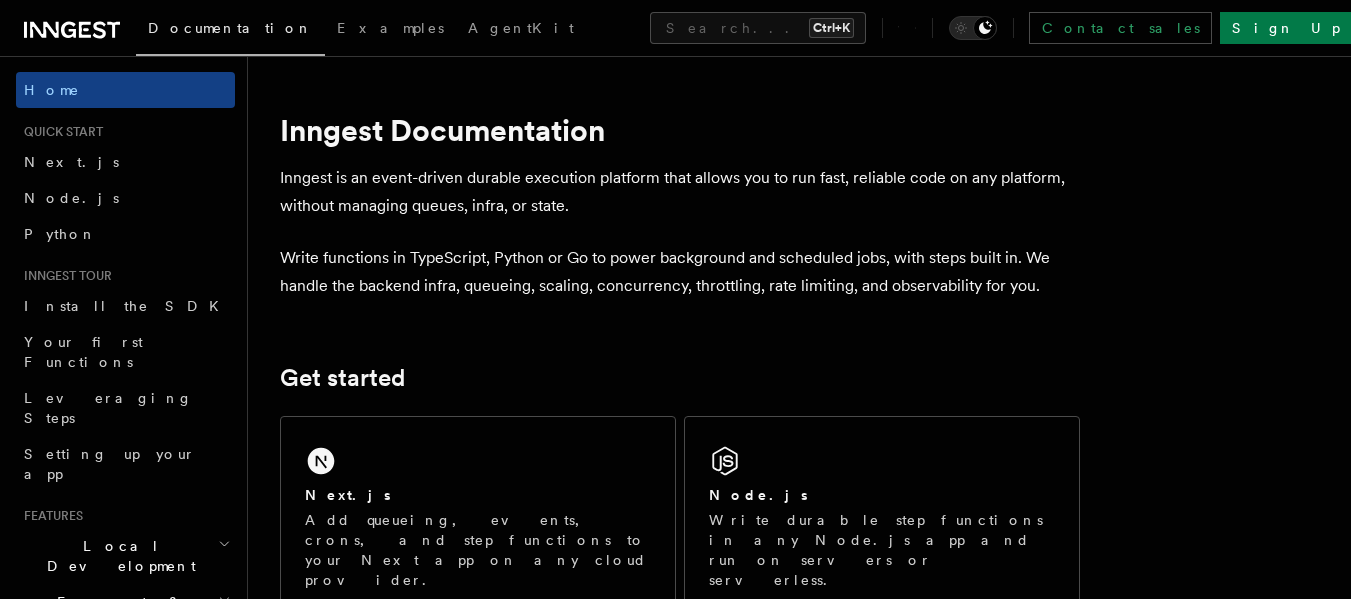 scroll, scrollTop: 0, scrollLeft: 0, axis: both 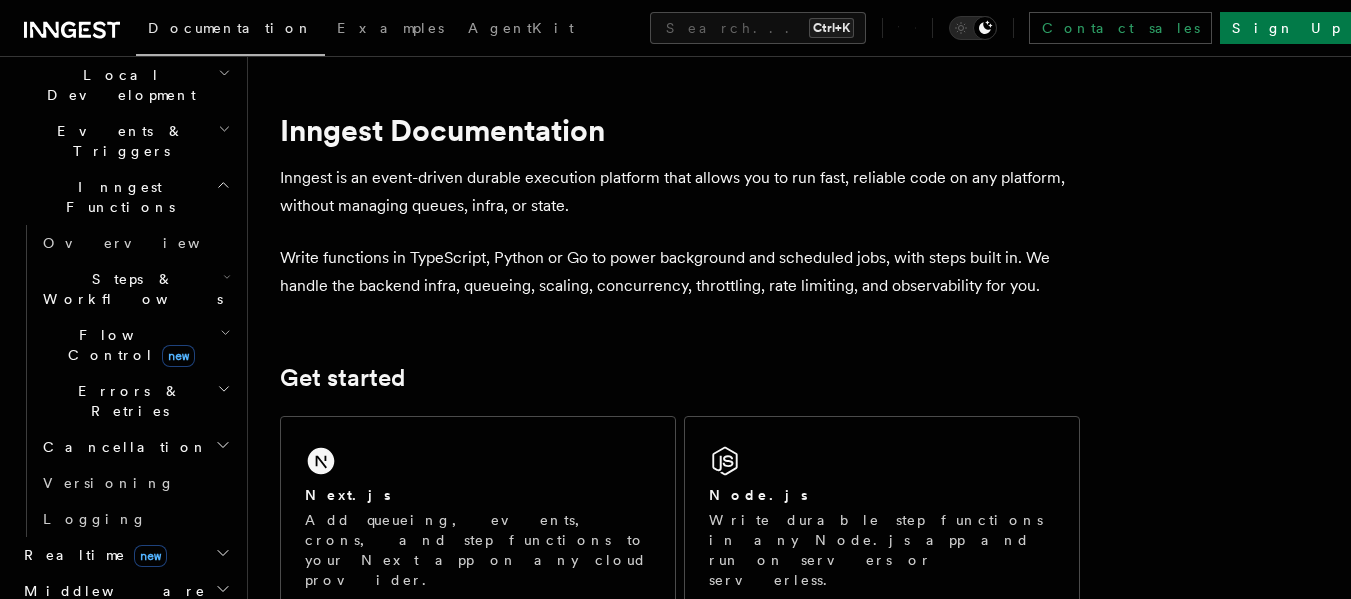 click 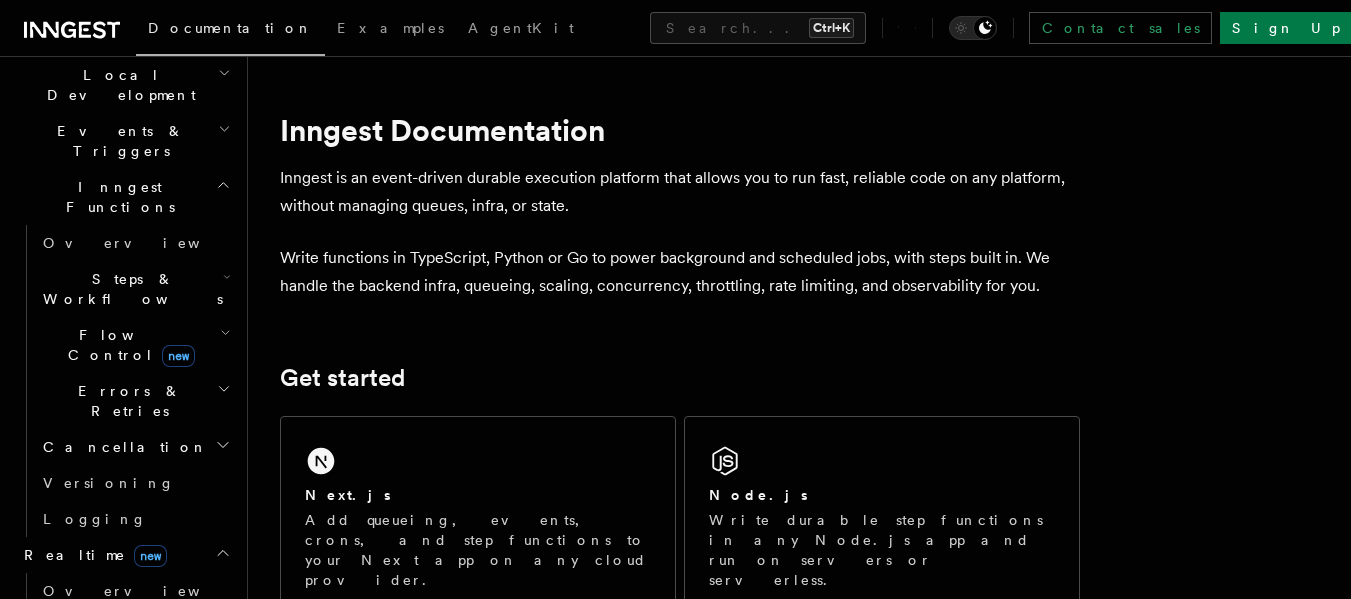 click on "React hooks / Next.js" at bounding box center (131, 637) 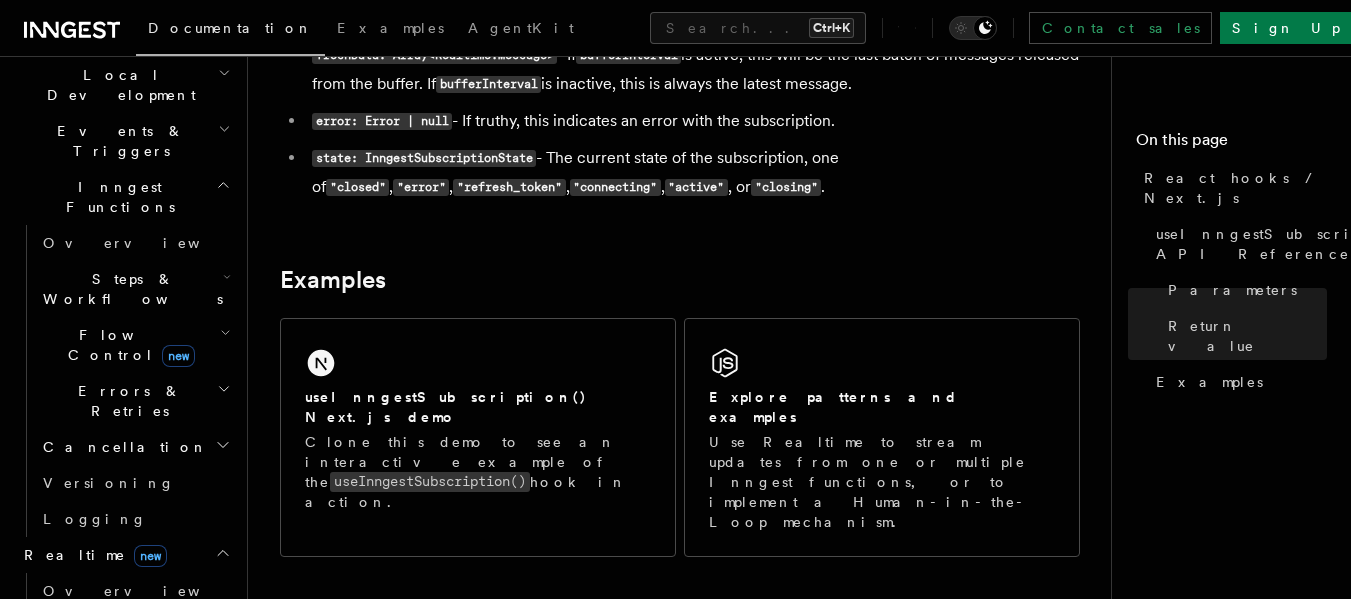 scroll, scrollTop: 1880, scrollLeft: 0, axis: vertical 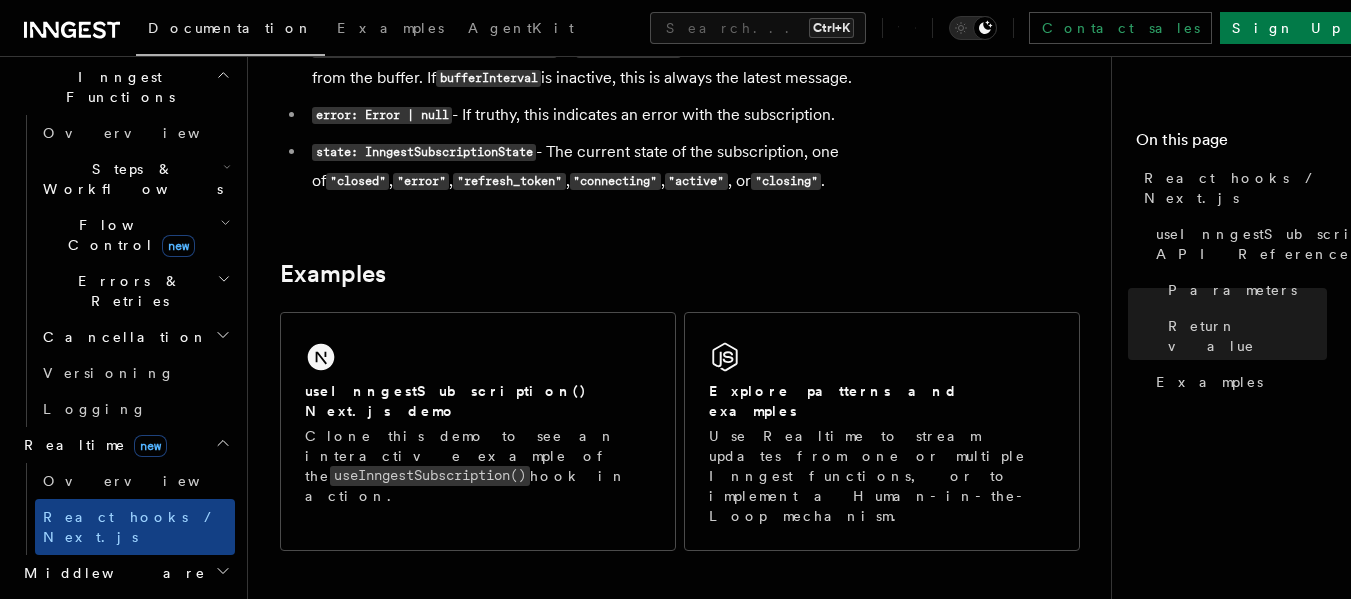 click on "Middleware" at bounding box center (125, 573) 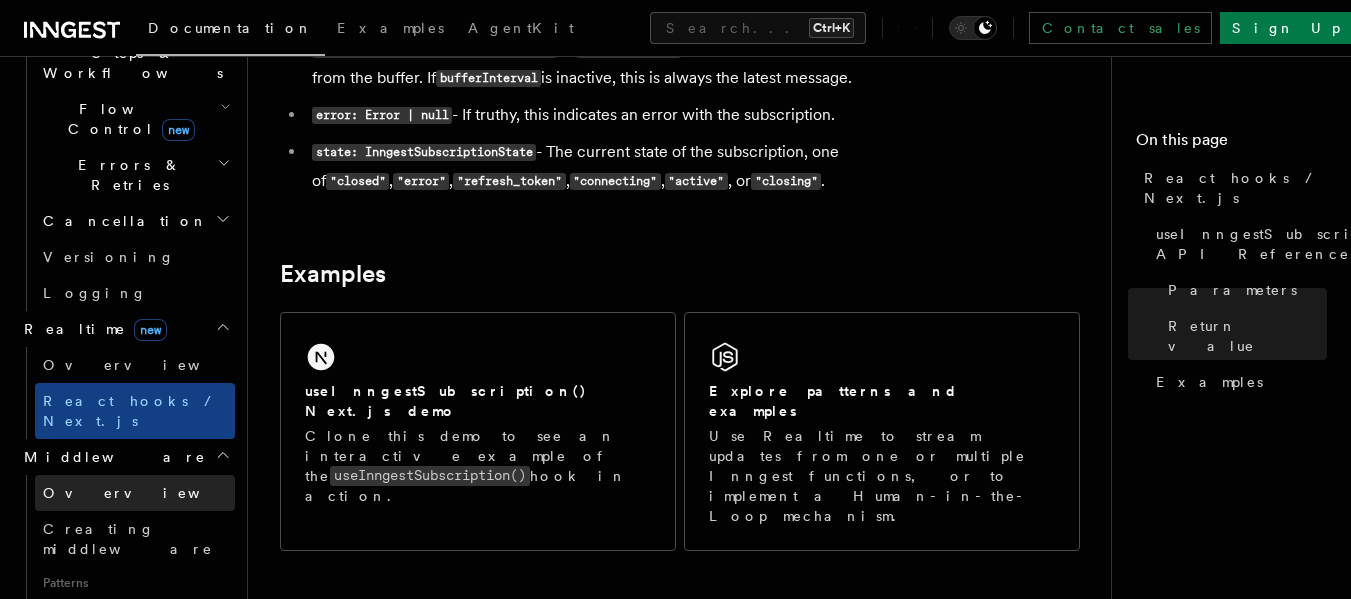 scroll, scrollTop: 698, scrollLeft: 0, axis: vertical 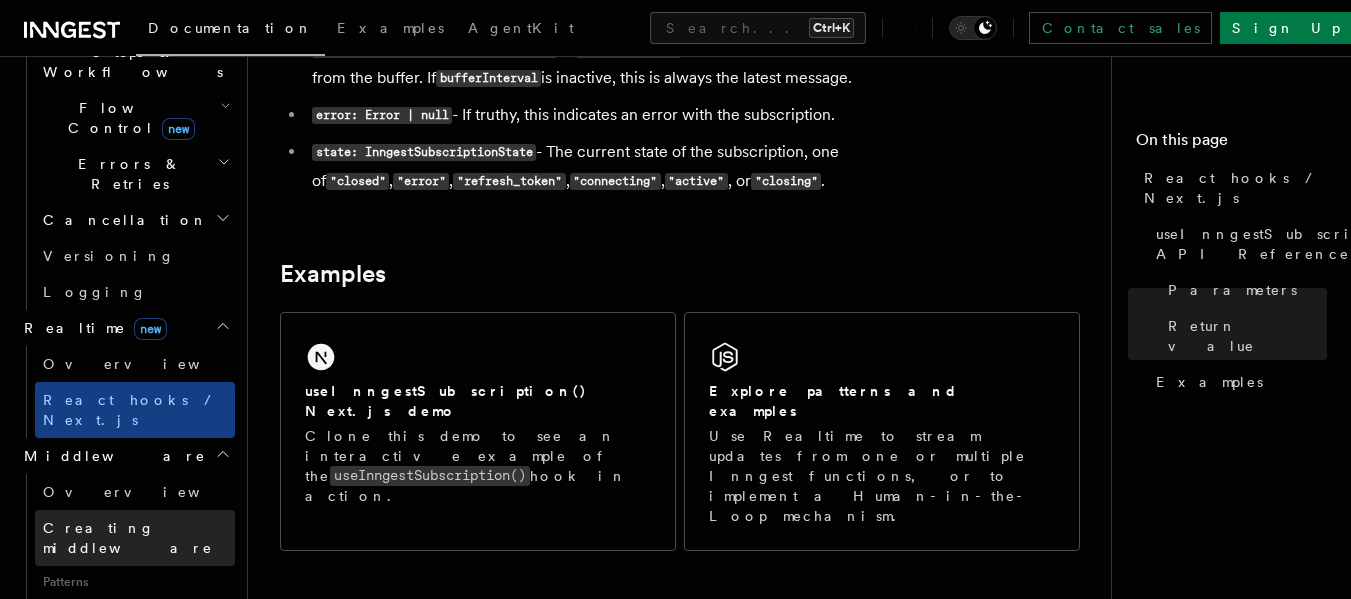 click on "Creating middleware" at bounding box center (135, 538) 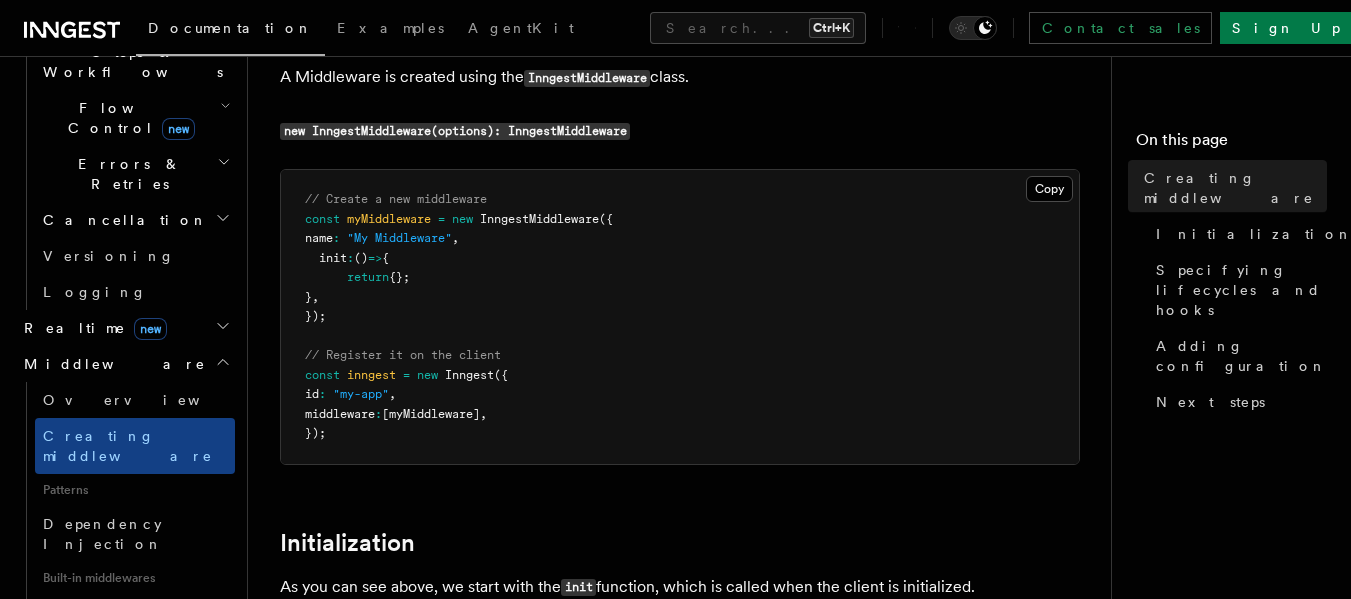 scroll, scrollTop: 298, scrollLeft: 0, axis: vertical 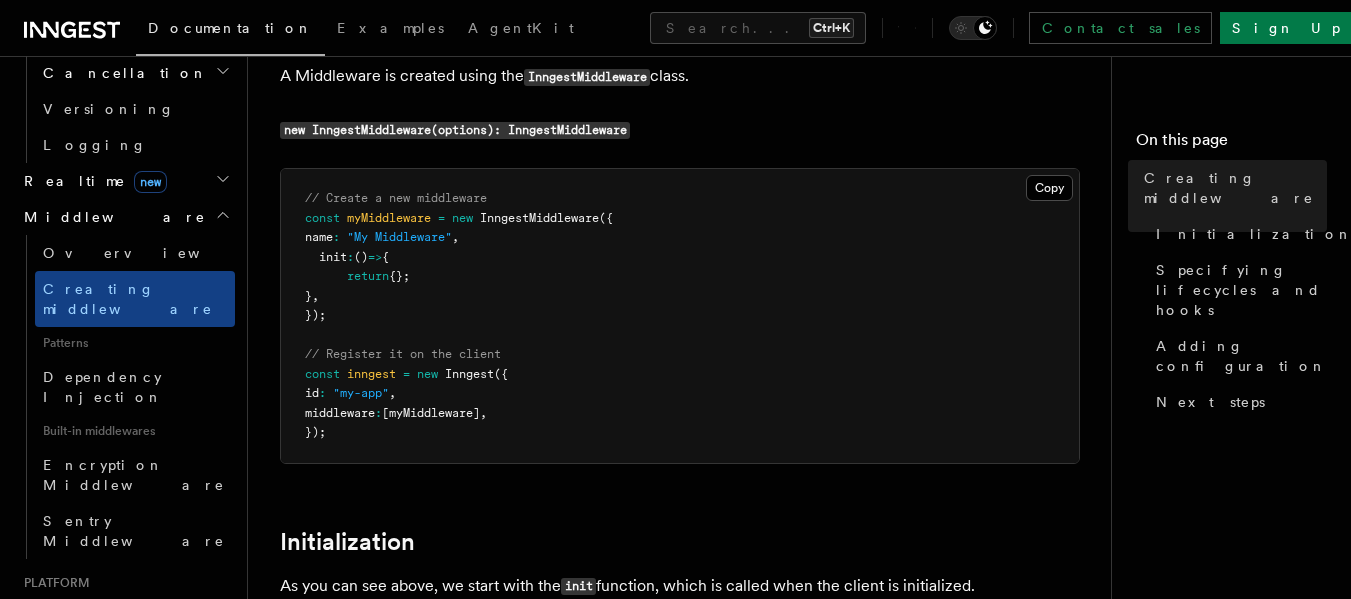 click 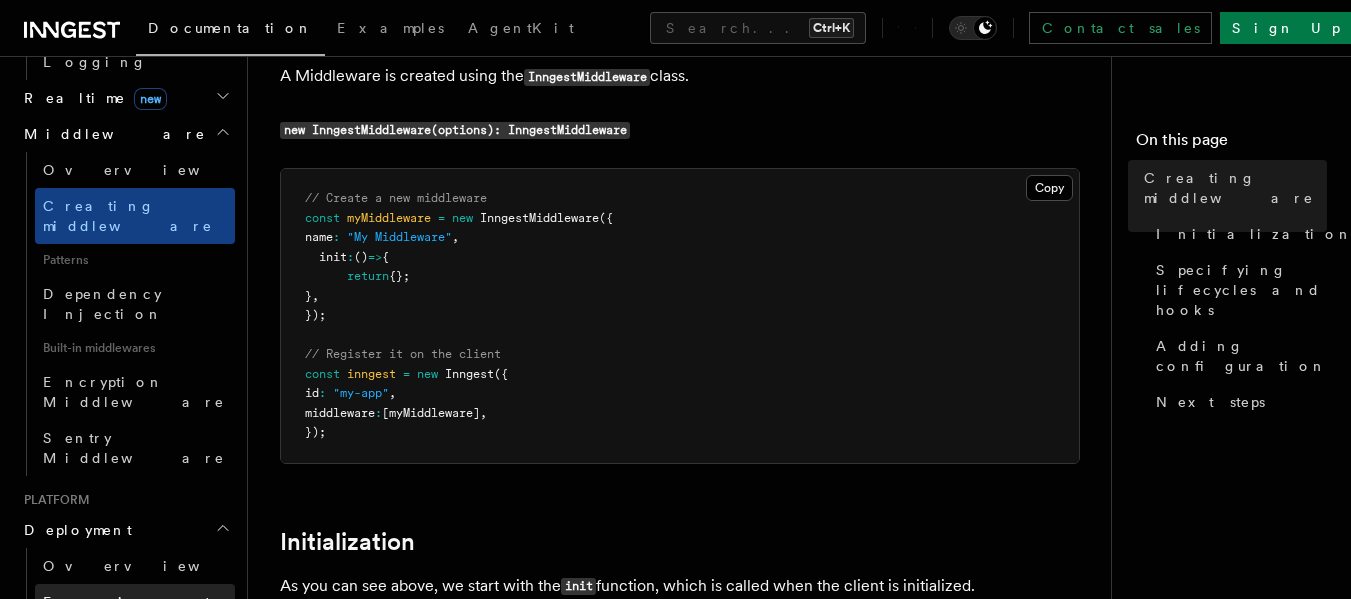 scroll, scrollTop: 929, scrollLeft: 0, axis: vertical 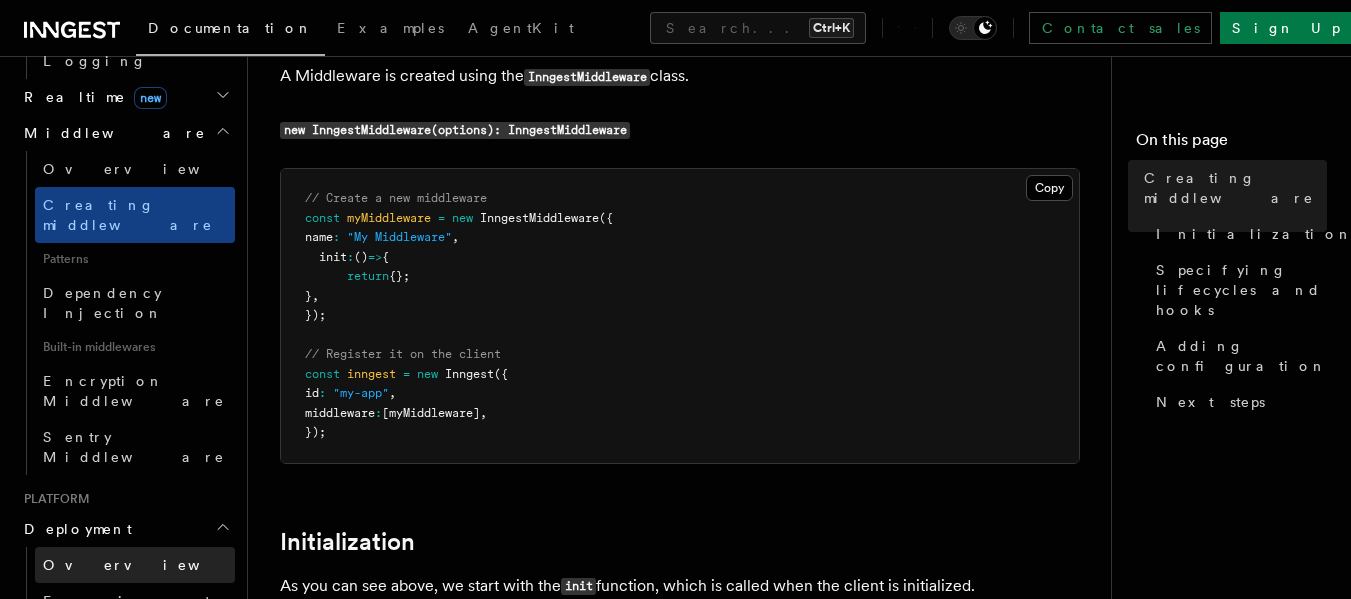 click on "Overview" at bounding box center [135, 565] 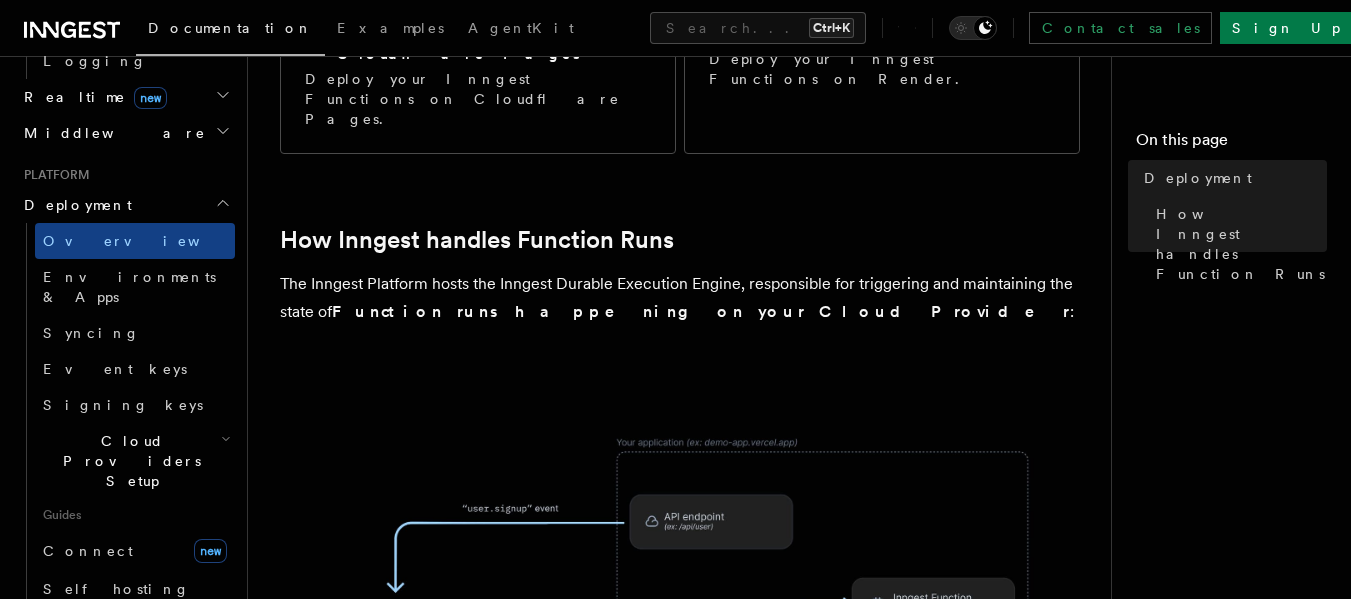 scroll, scrollTop: 465, scrollLeft: 0, axis: vertical 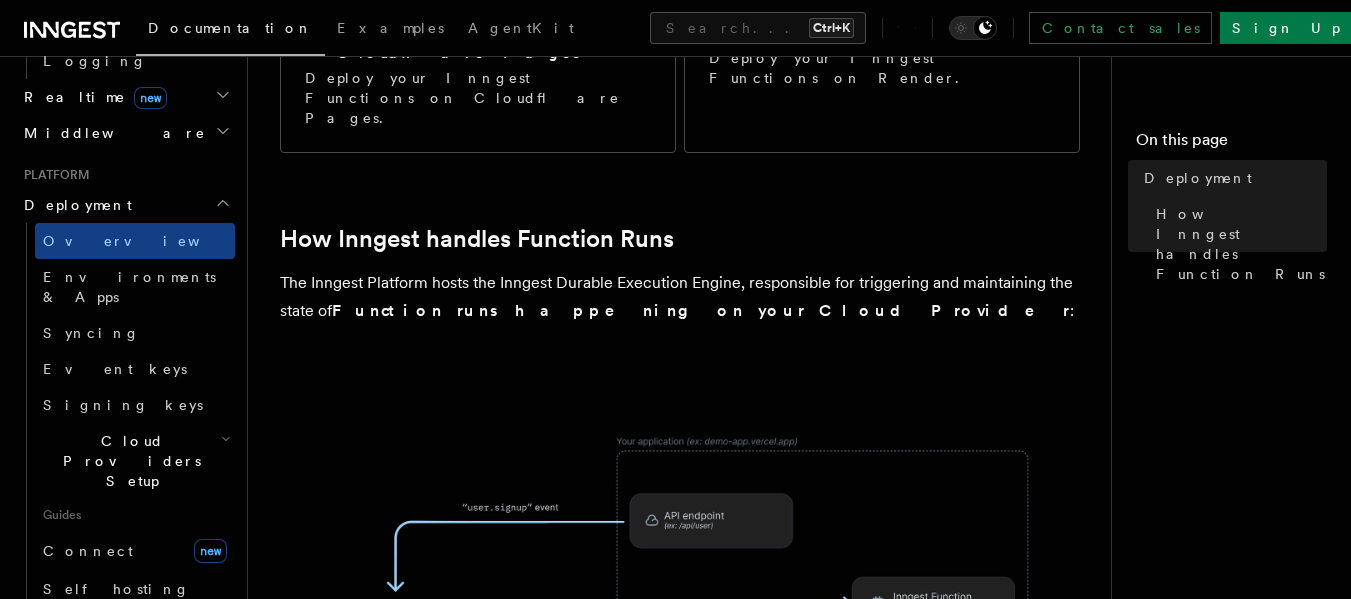 click 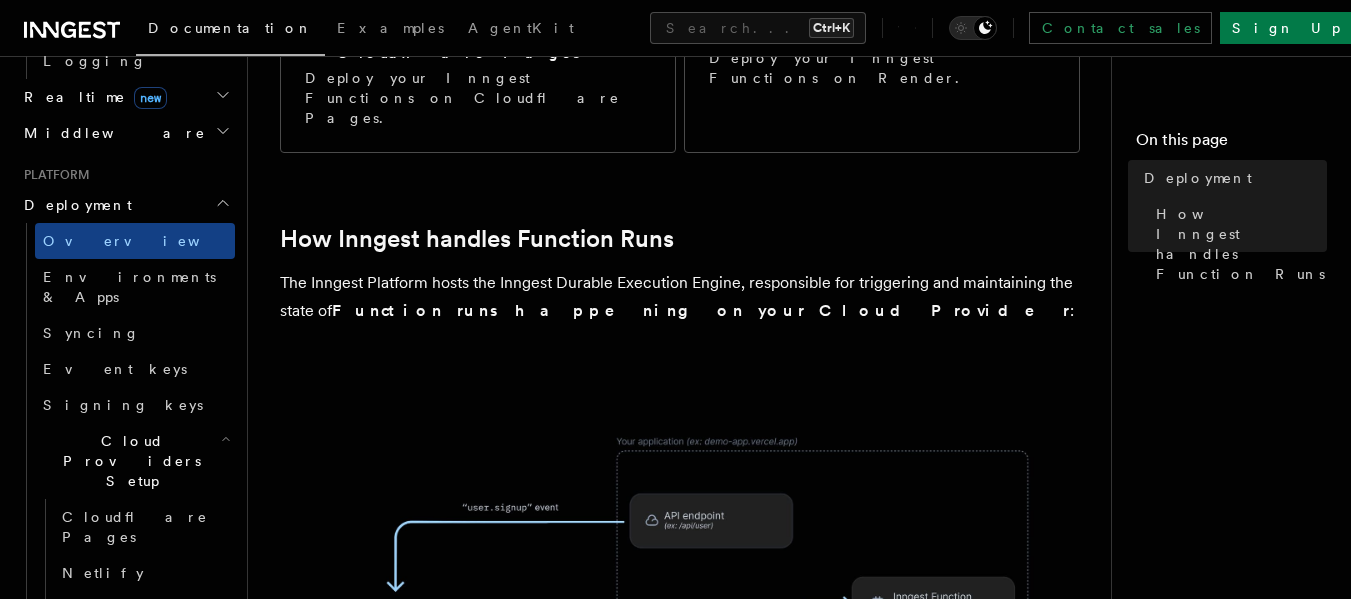 click 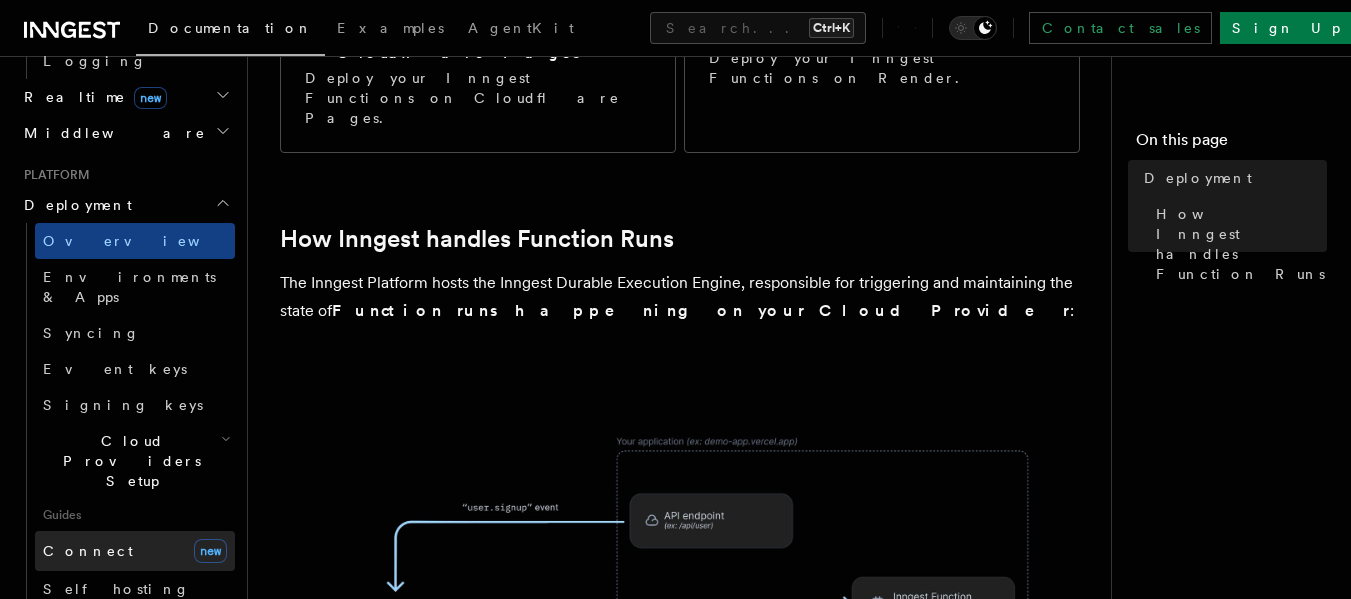 click on "new" at bounding box center [210, 551] 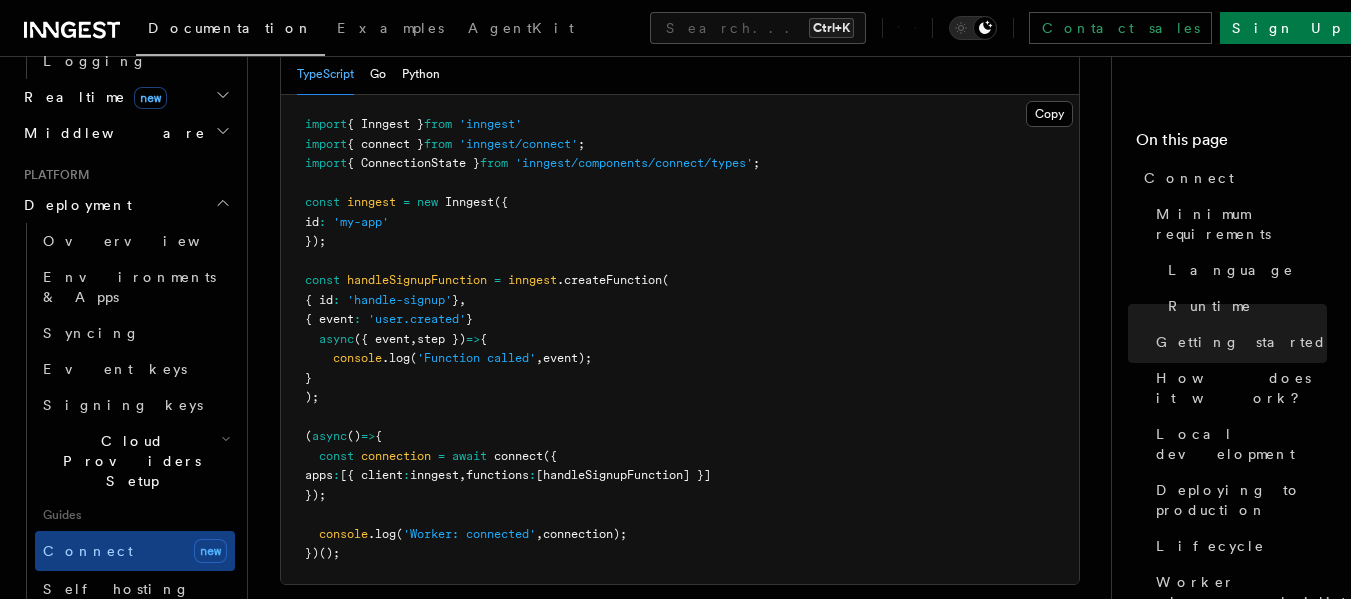scroll, scrollTop: 1538, scrollLeft: 0, axis: vertical 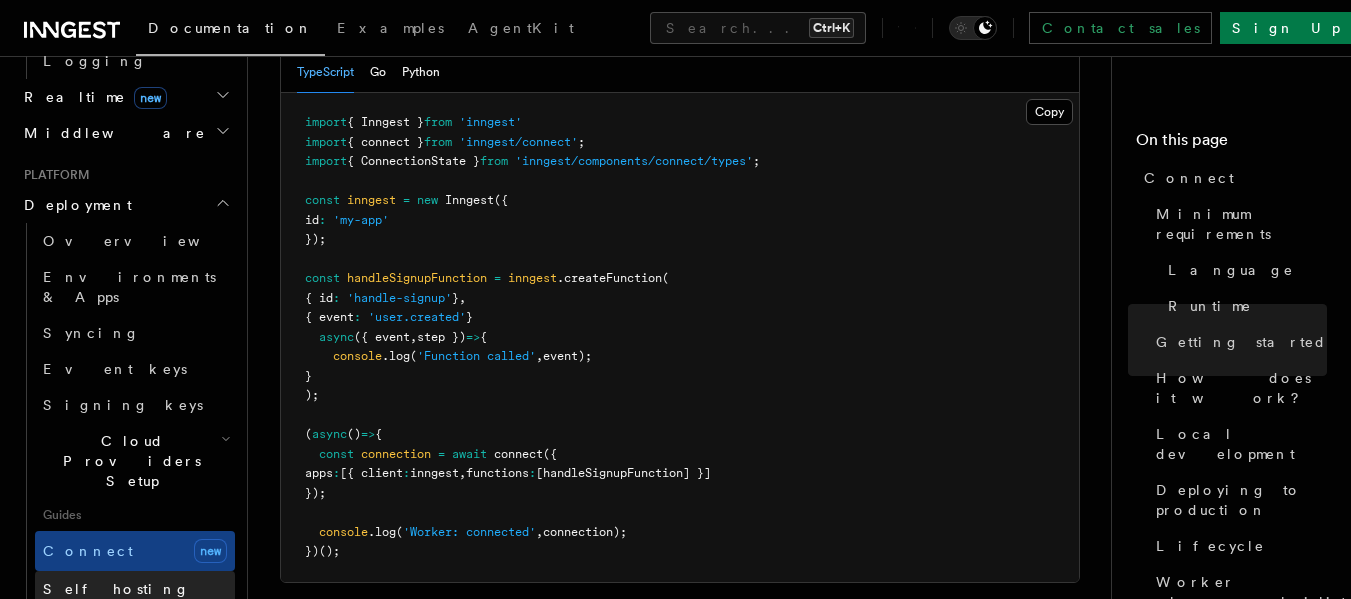 click on "Self hosting" at bounding box center (116, 589) 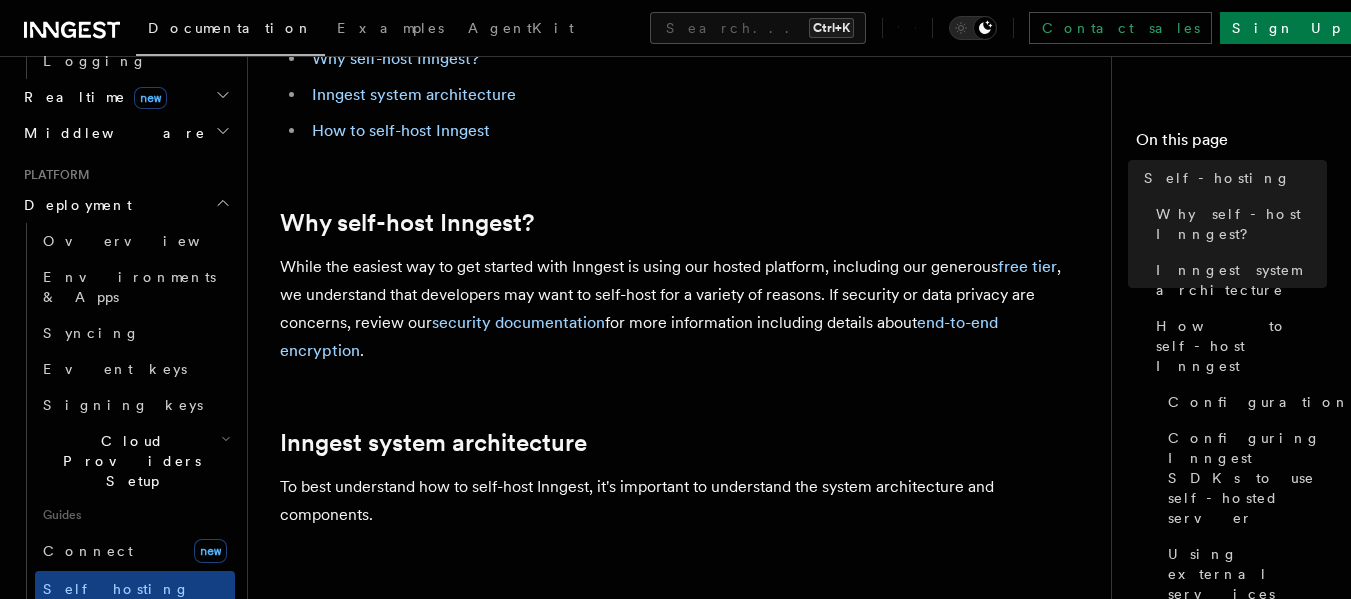 scroll, scrollTop: 192, scrollLeft: 0, axis: vertical 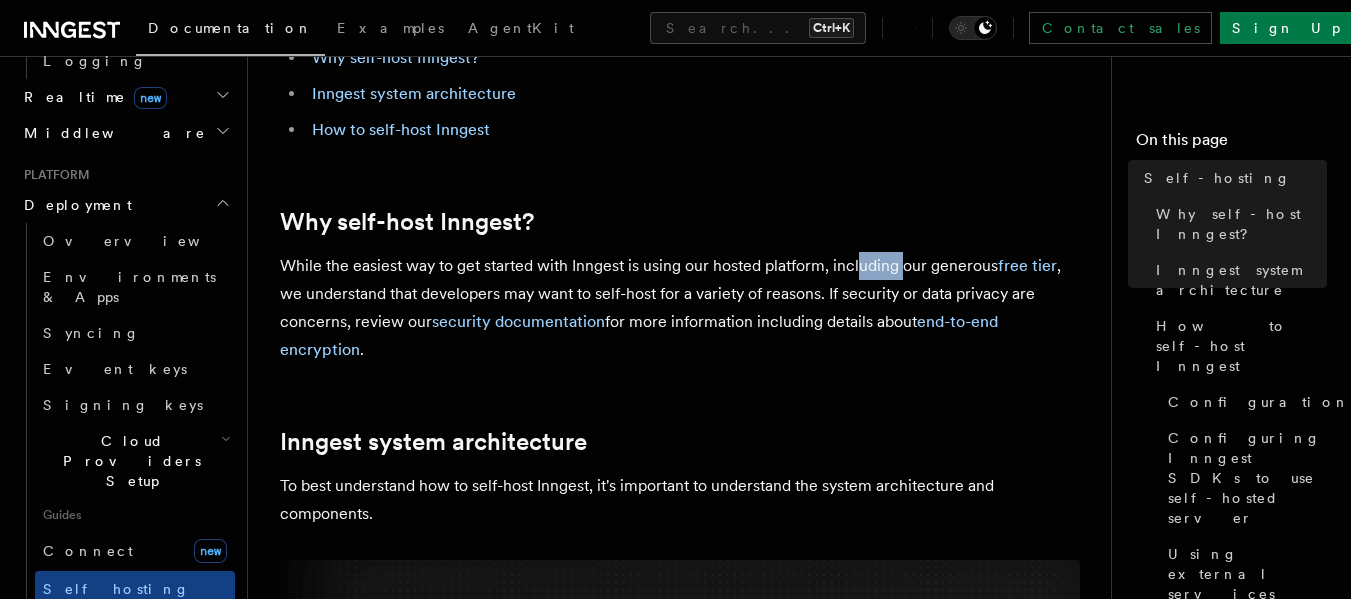 drag, startPoint x: 860, startPoint y: 267, endPoint x: 907, endPoint y: 259, distance: 47.67599 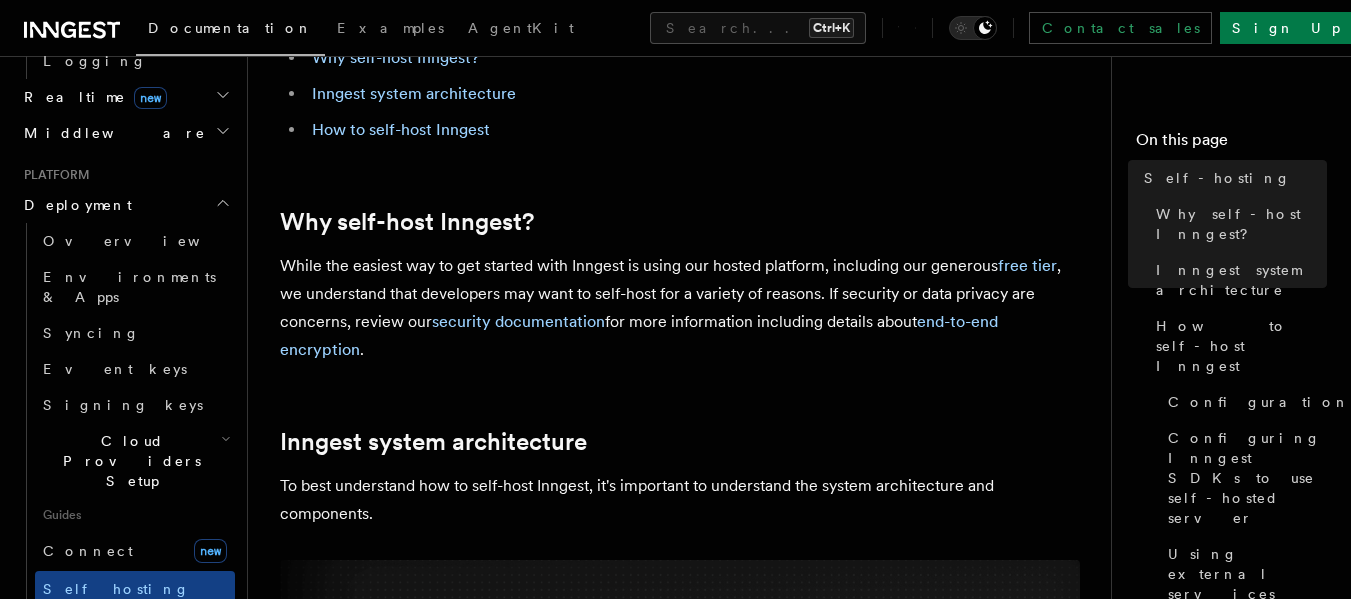 click on "While the easiest way to get started with Inngest is using our hosted platform, including our generous  free tier , we understand that developers may want to self-host for a variety of reasons. If security or data privacy are concerns, review our  security documentation  for more information including details about  end-to-end encryption ." at bounding box center (680, 308) 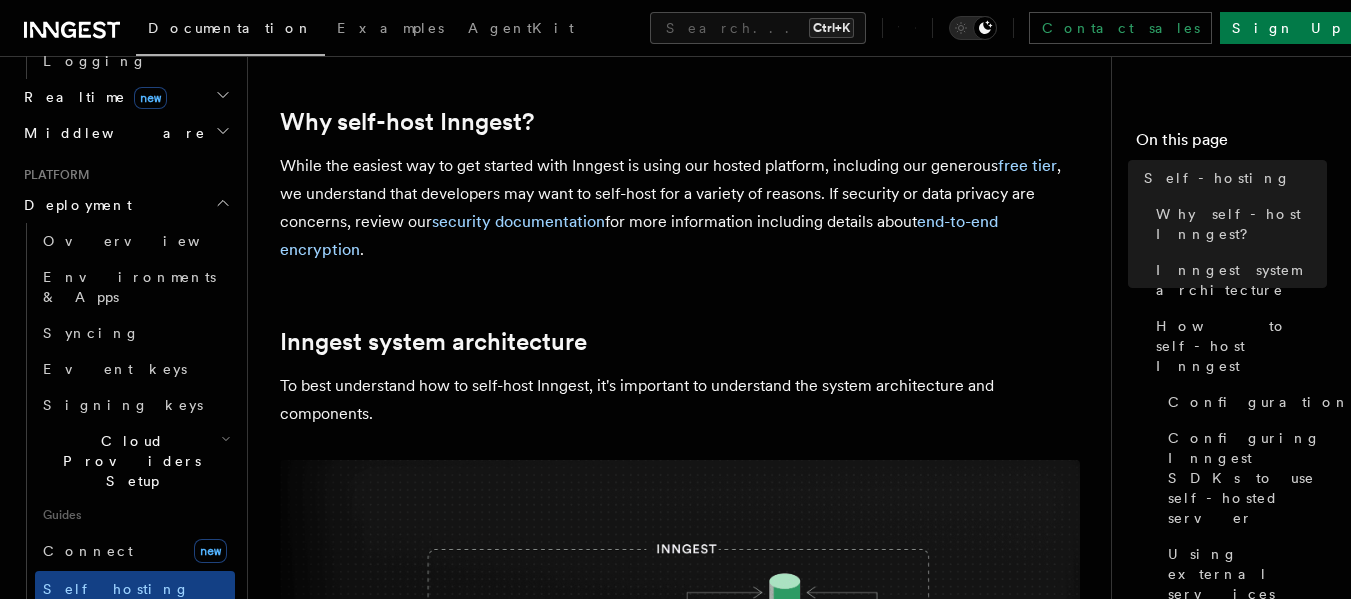scroll, scrollTop: 295, scrollLeft: 0, axis: vertical 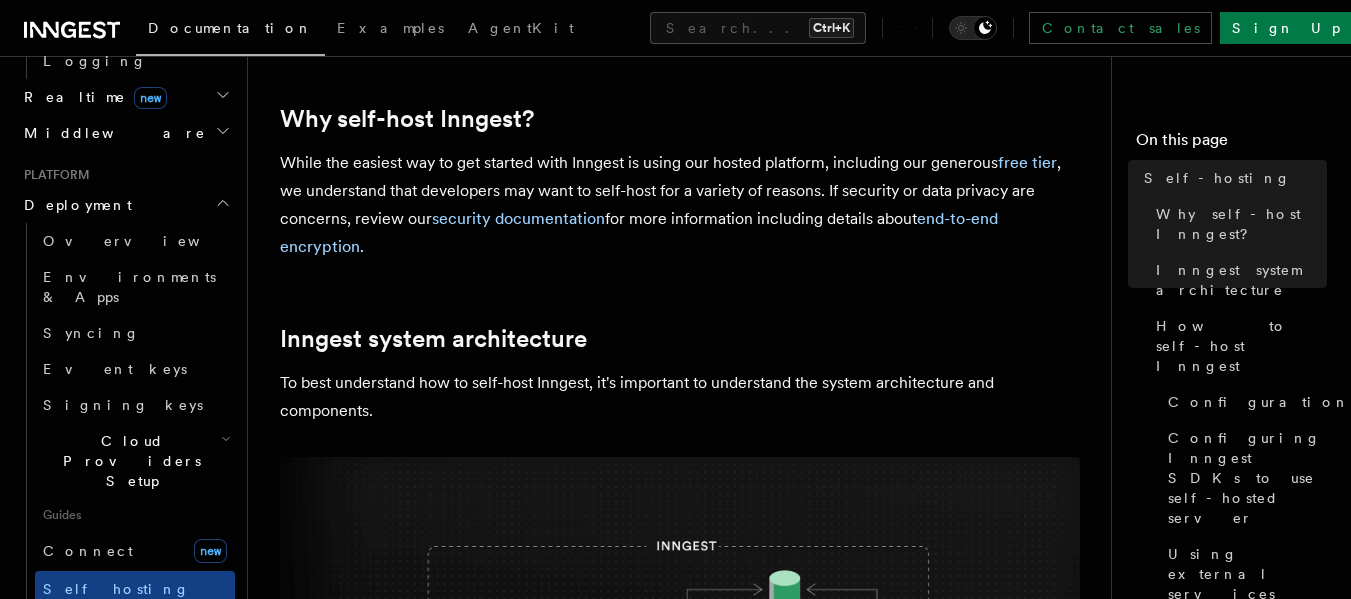 click on "To best understand how to self-host Inngest, it's important to understand the system architecture and components." at bounding box center [680, 397] 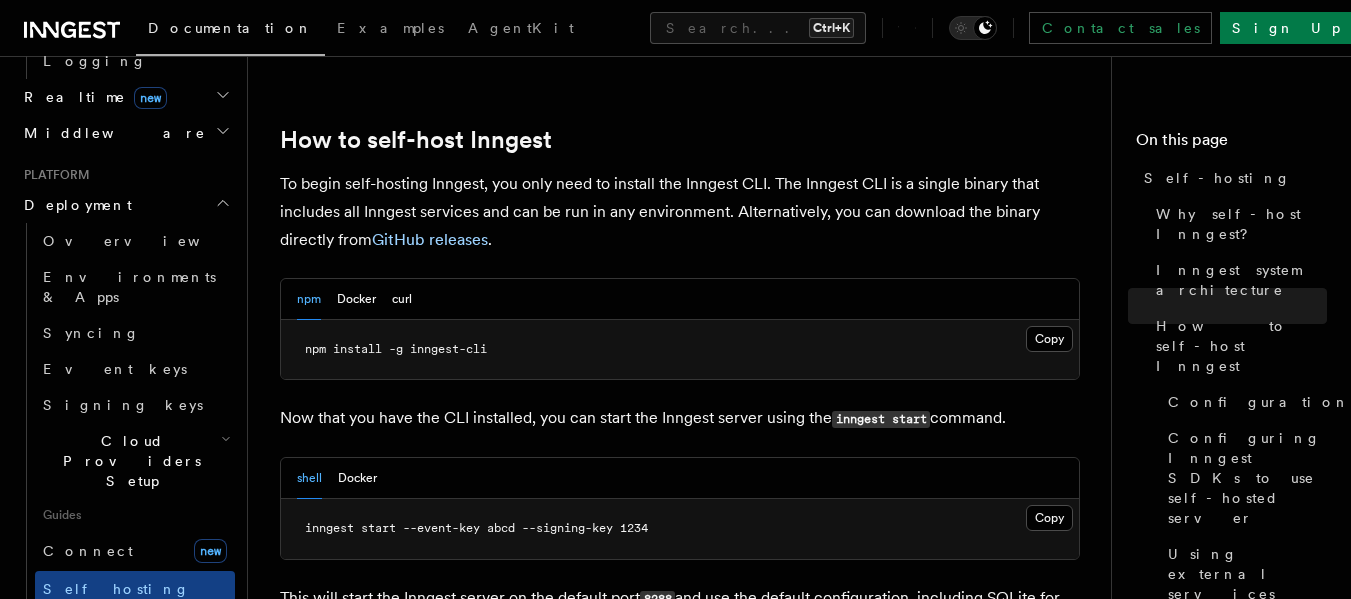 scroll, scrollTop: 1972, scrollLeft: 0, axis: vertical 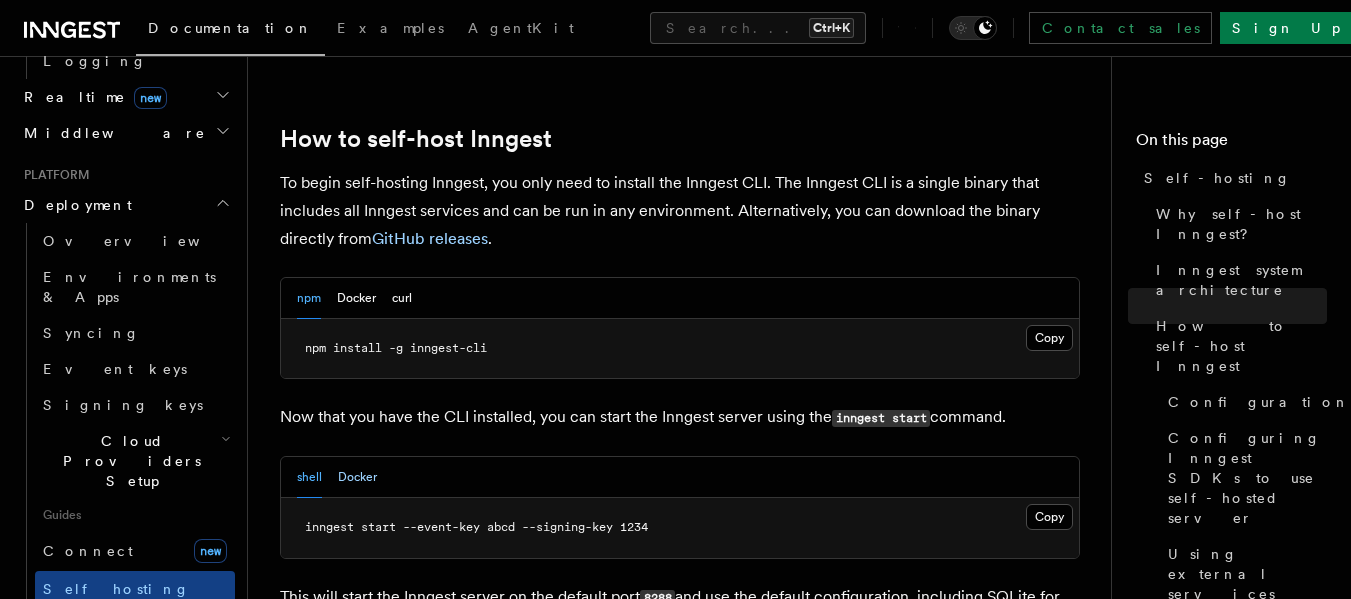 click on "Docker" at bounding box center (357, 477) 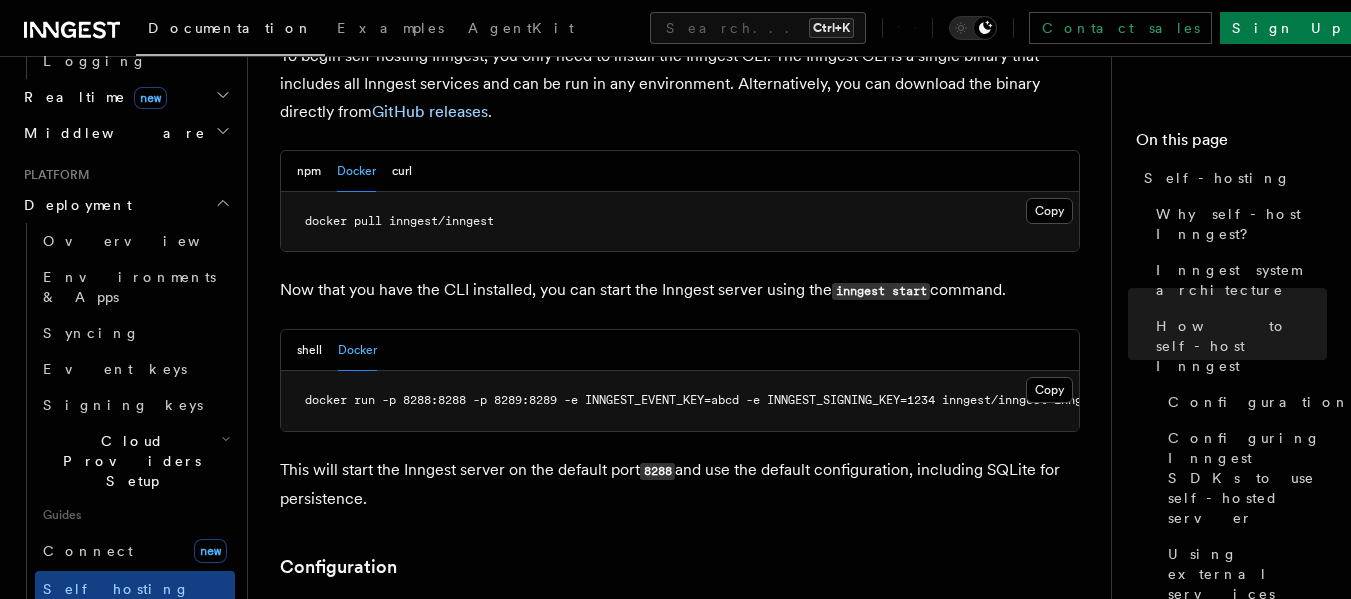 scroll, scrollTop: 2100, scrollLeft: 0, axis: vertical 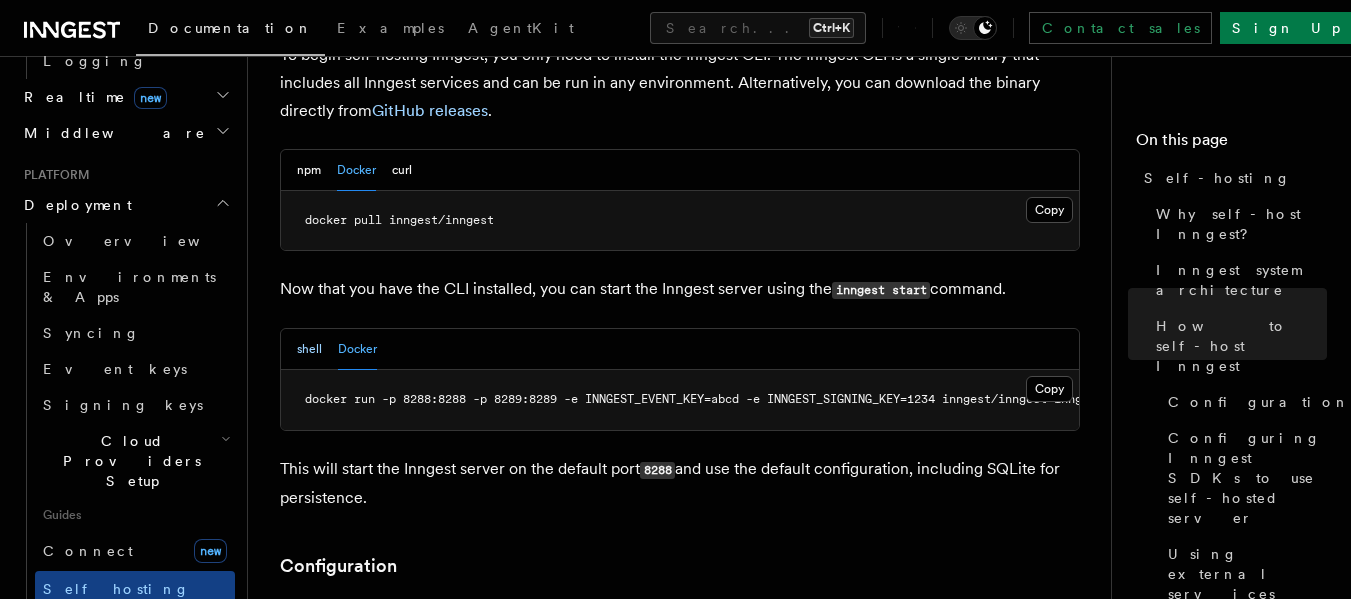 click on "shell" at bounding box center (309, 349) 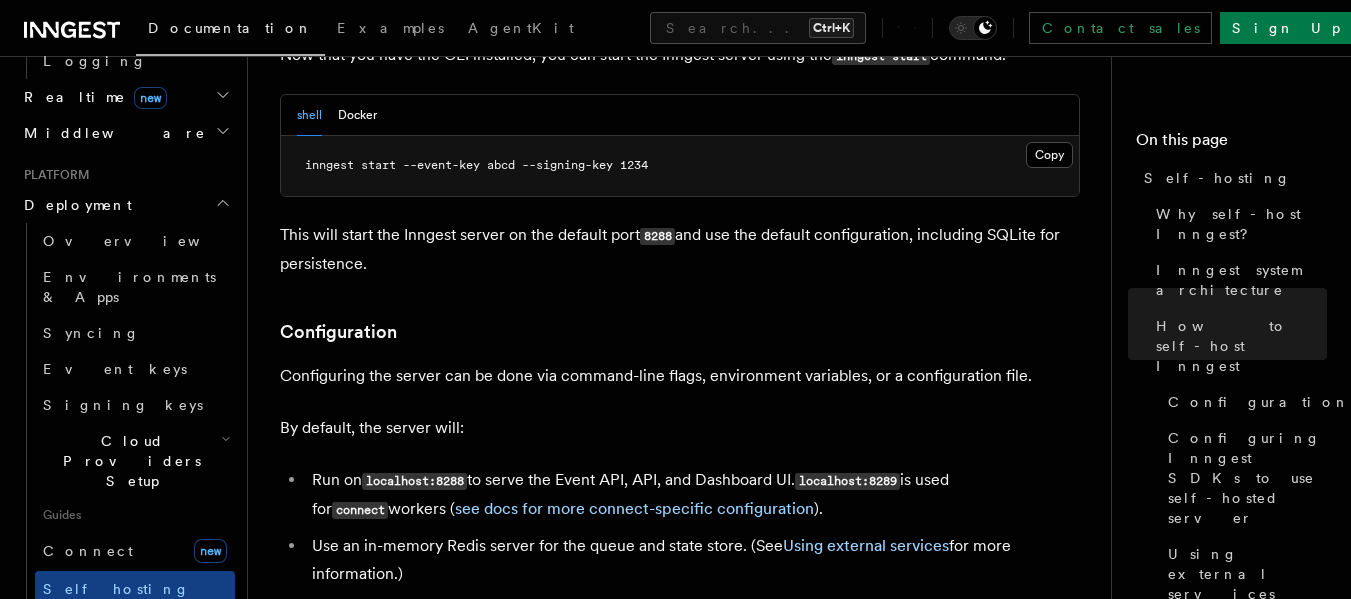 scroll, scrollTop: 2341, scrollLeft: 0, axis: vertical 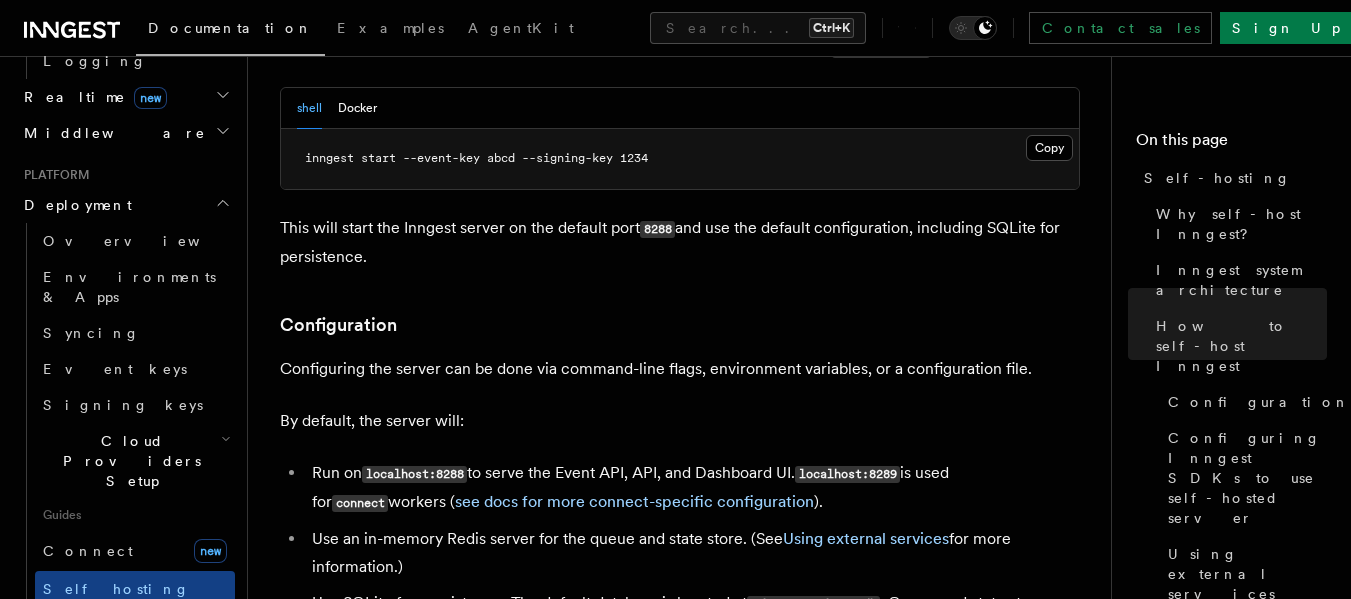 click 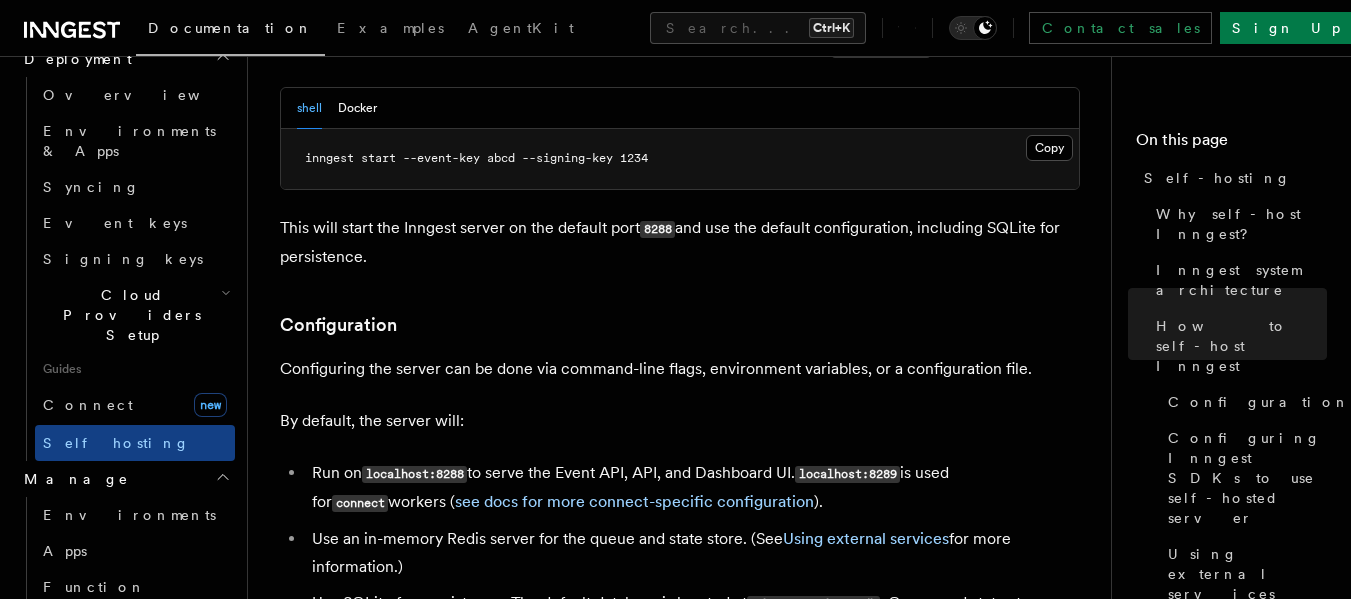scroll, scrollTop: 1076, scrollLeft: 0, axis: vertical 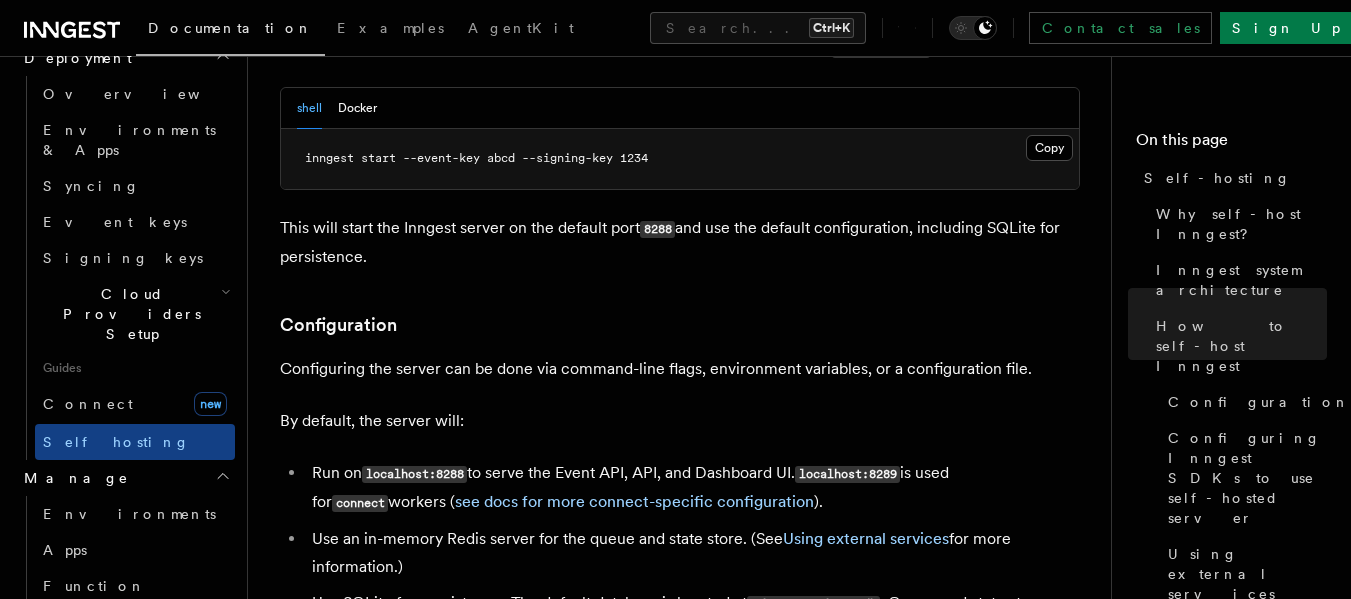 click 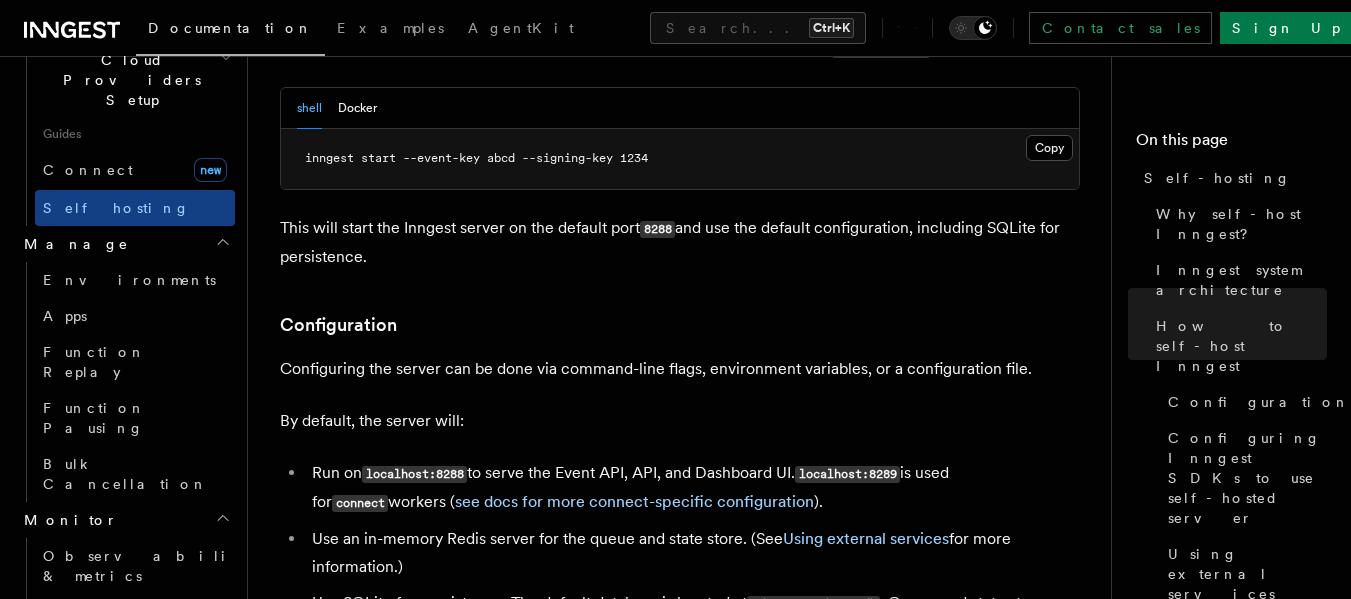 scroll, scrollTop: 1312, scrollLeft: 0, axis: vertical 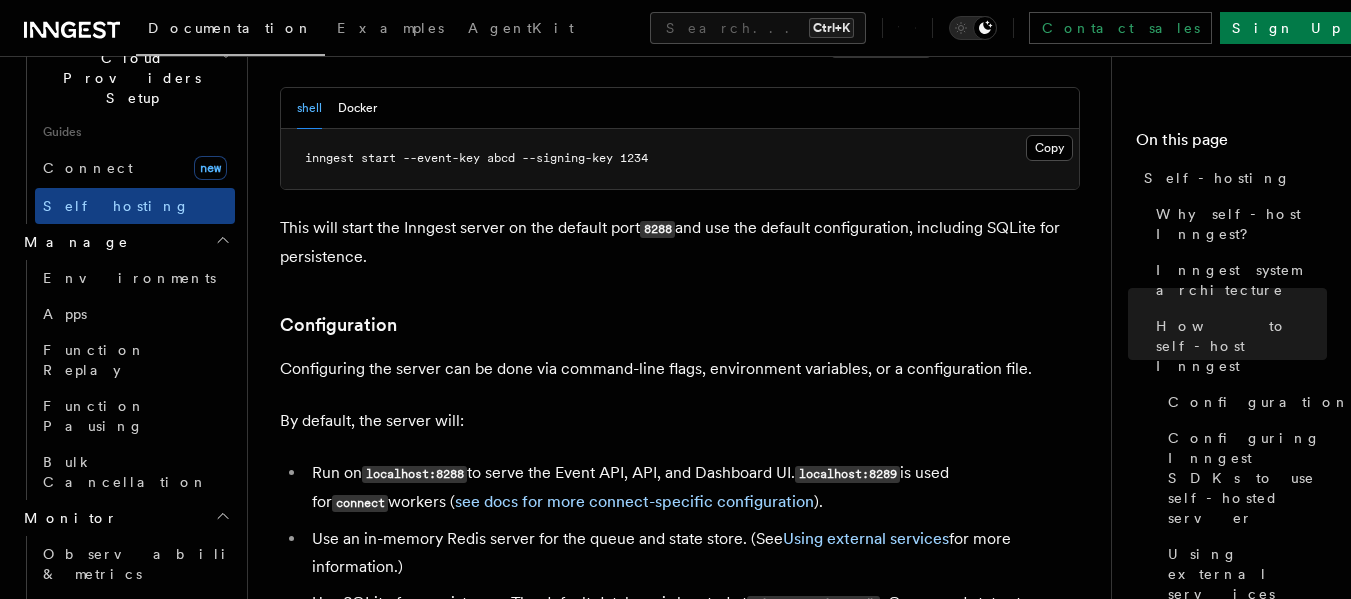 click on "Limitations" at bounding box center (125, 862) 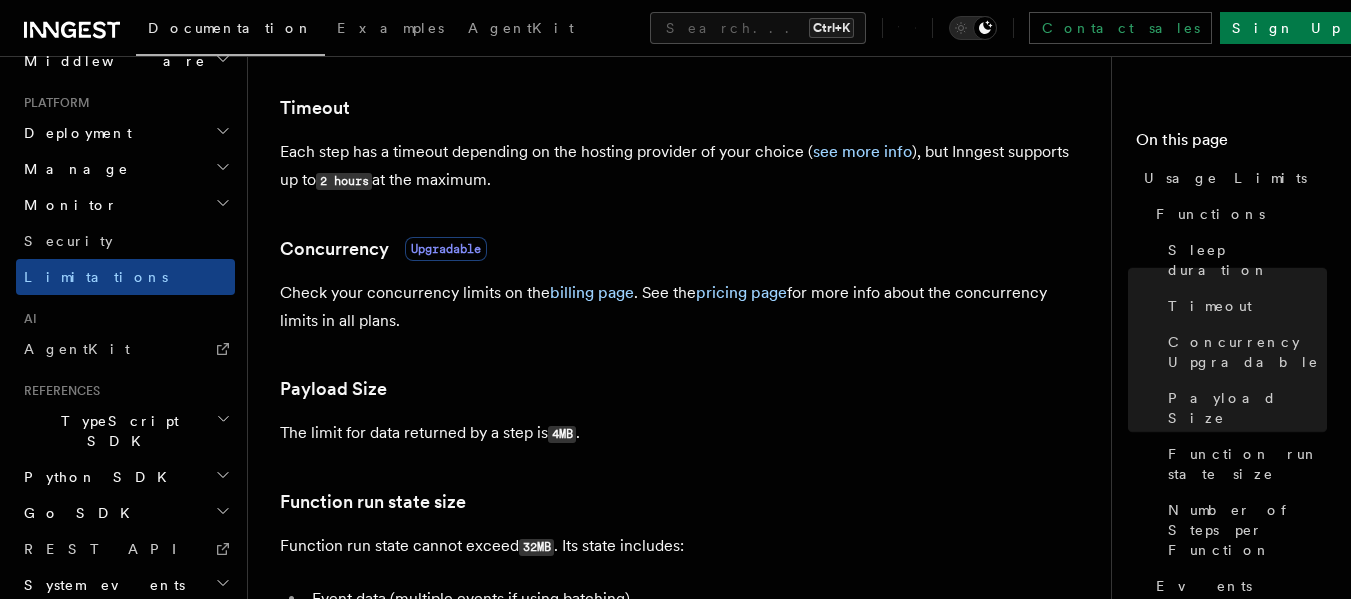 scroll, scrollTop: 545, scrollLeft: 0, axis: vertical 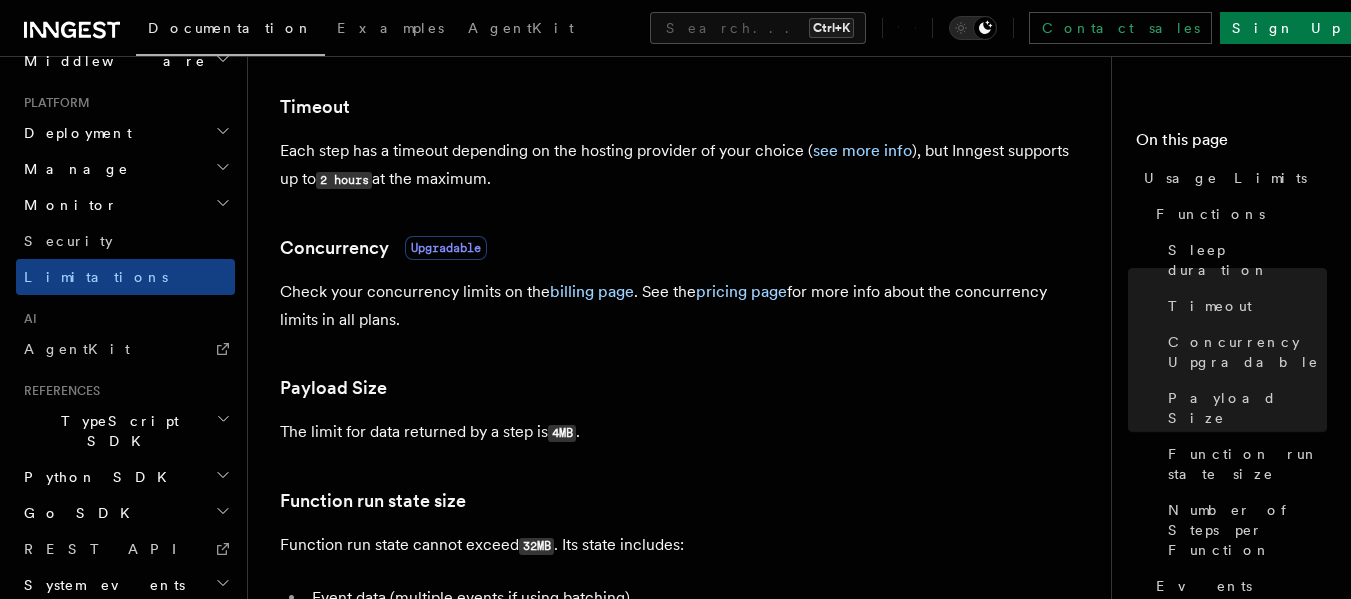 click 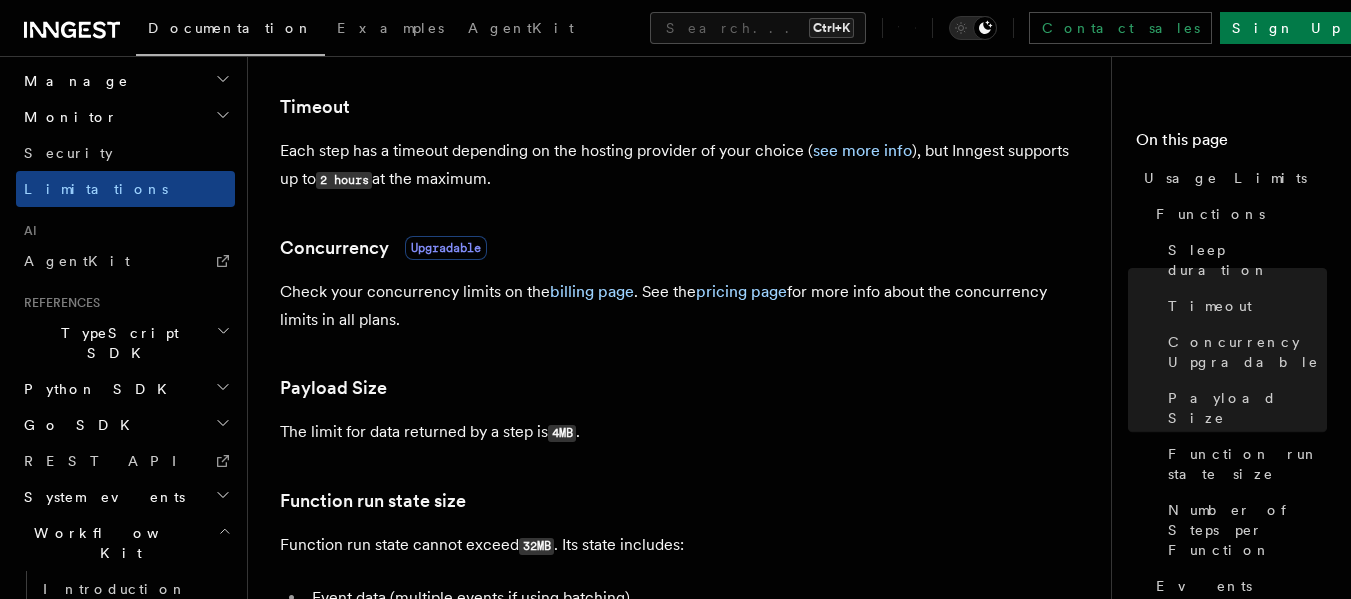 scroll, scrollTop: 1090, scrollLeft: 0, axis: vertical 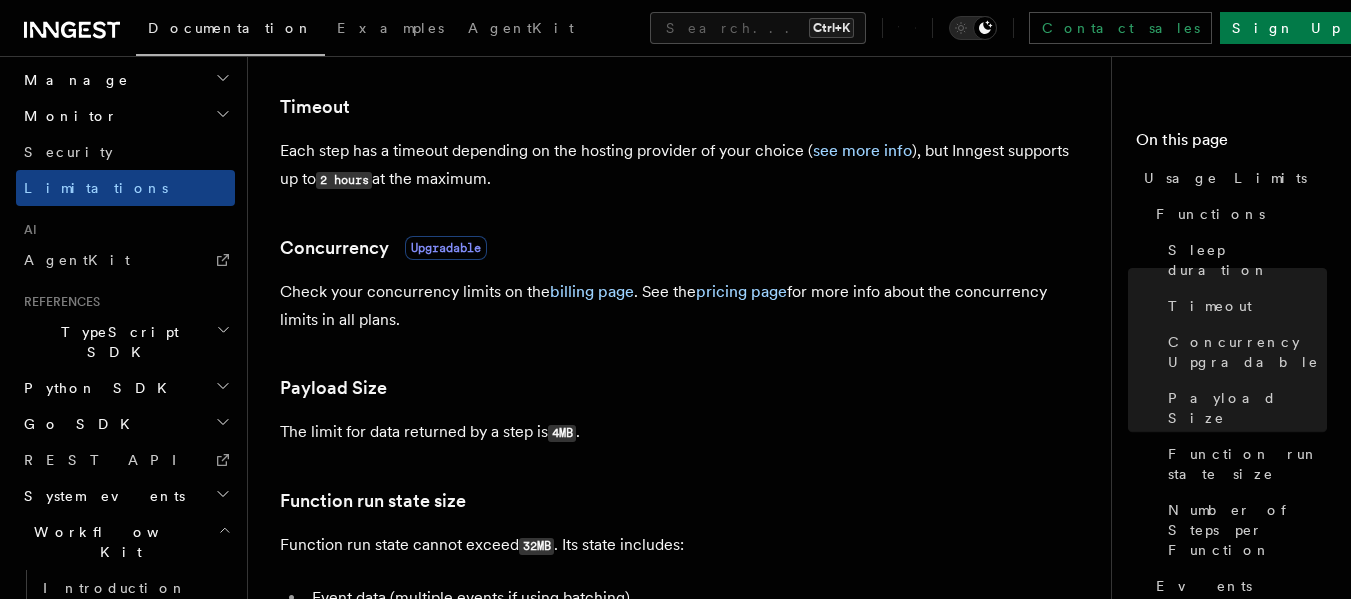 click on "Components API (React)" at bounding box center (139, 842) 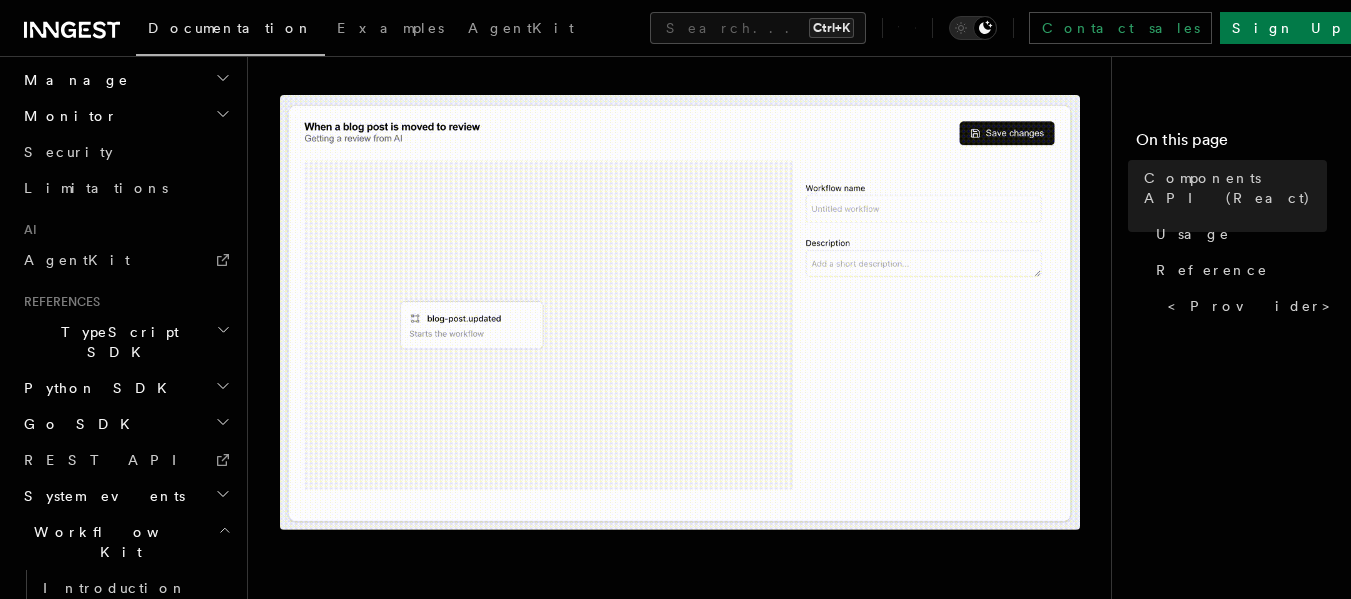scroll, scrollTop: 179, scrollLeft: 0, axis: vertical 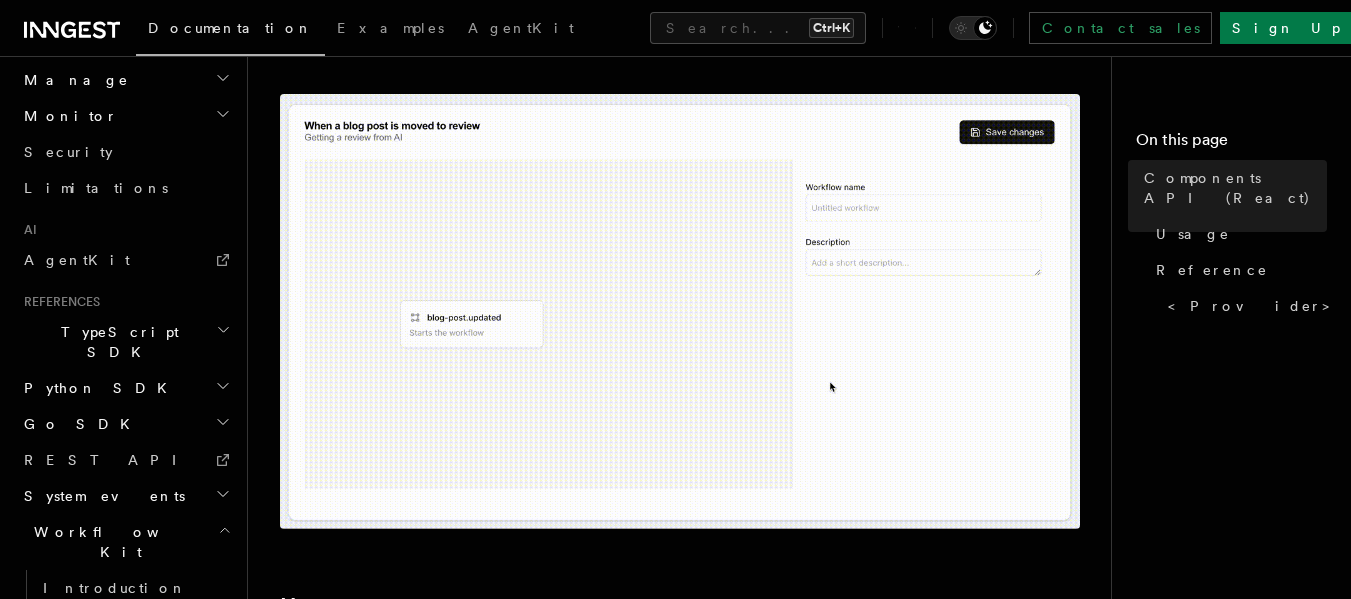 click 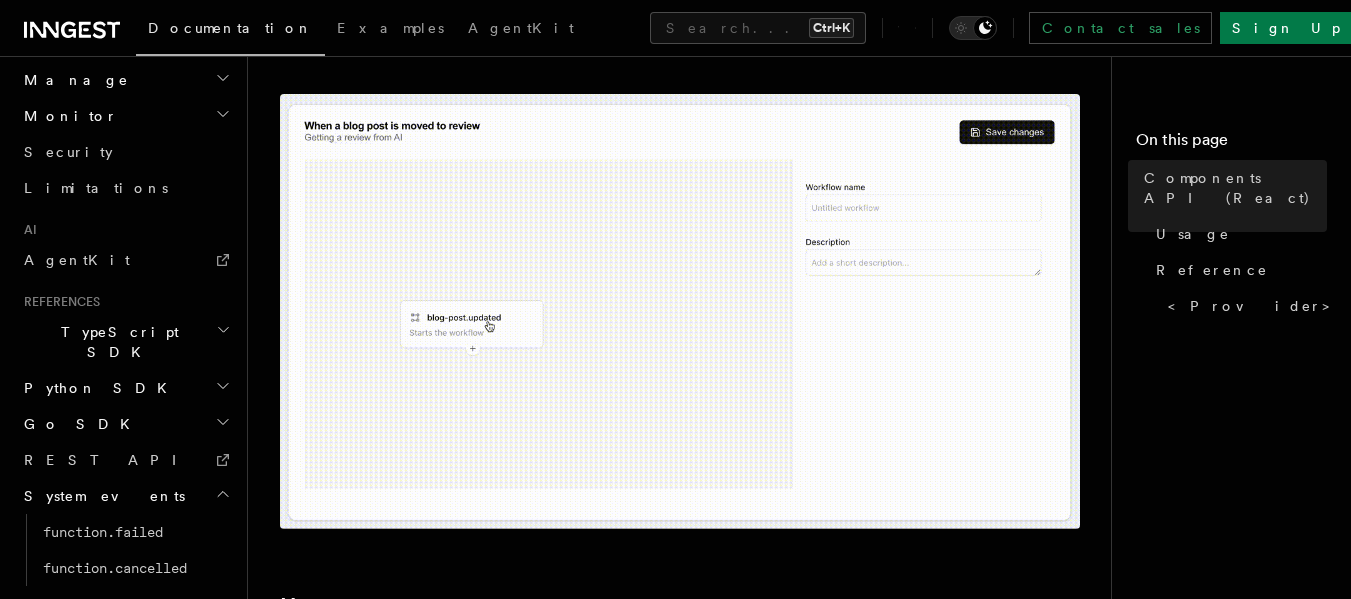 click 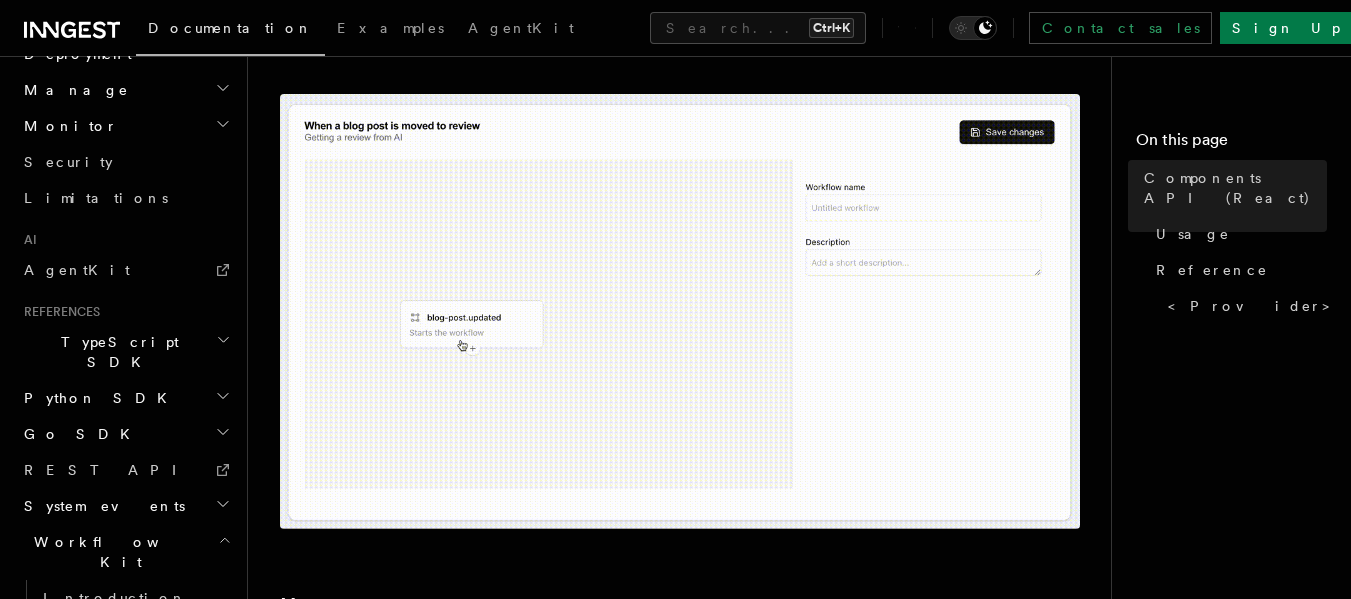 scroll, scrollTop: 1077, scrollLeft: 0, axis: vertical 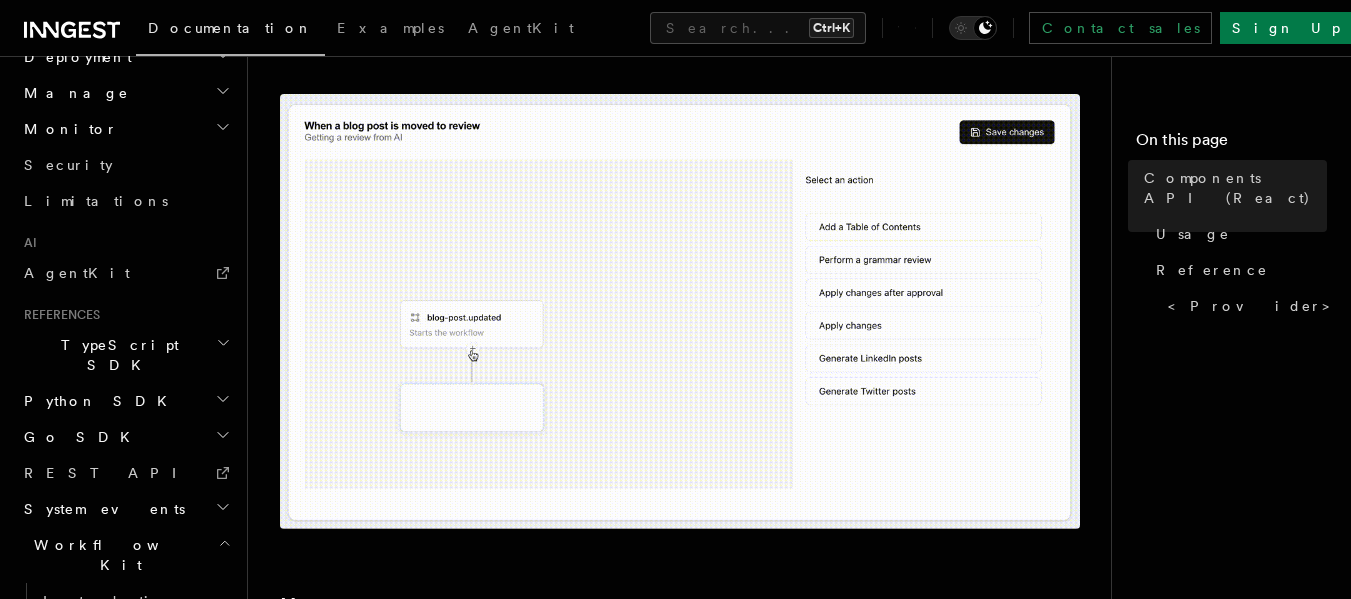 click on "System events" at bounding box center [125, 509] 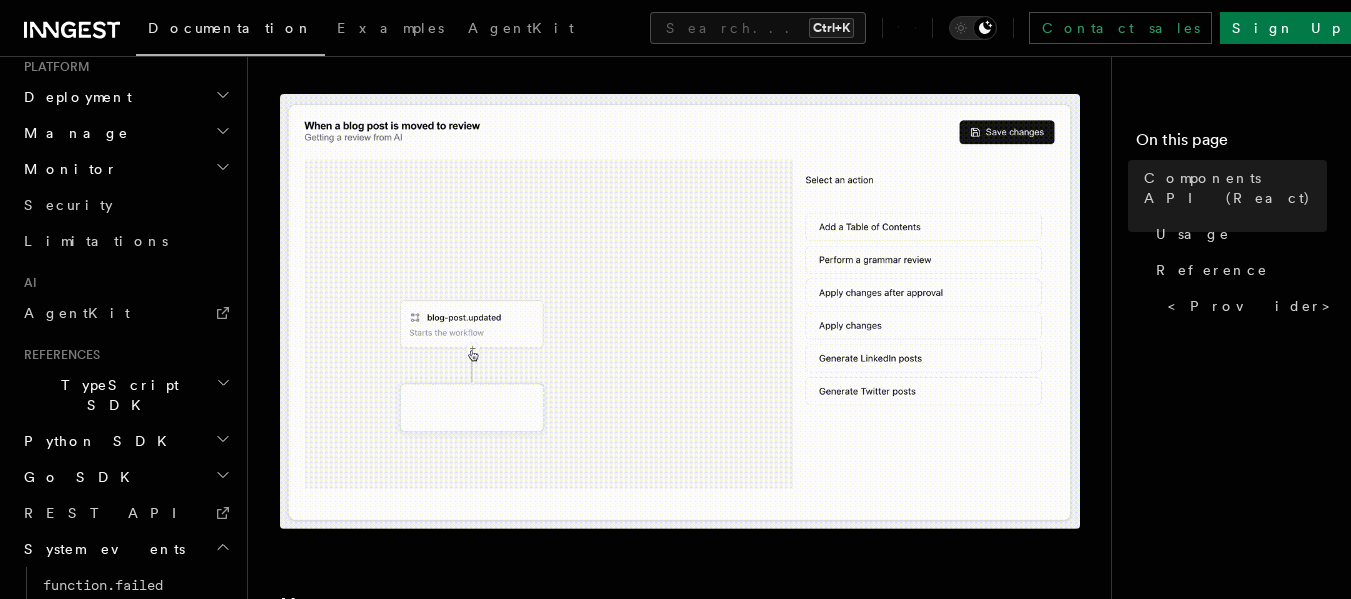 scroll, scrollTop: 1036, scrollLeft: 0, axis: vertical 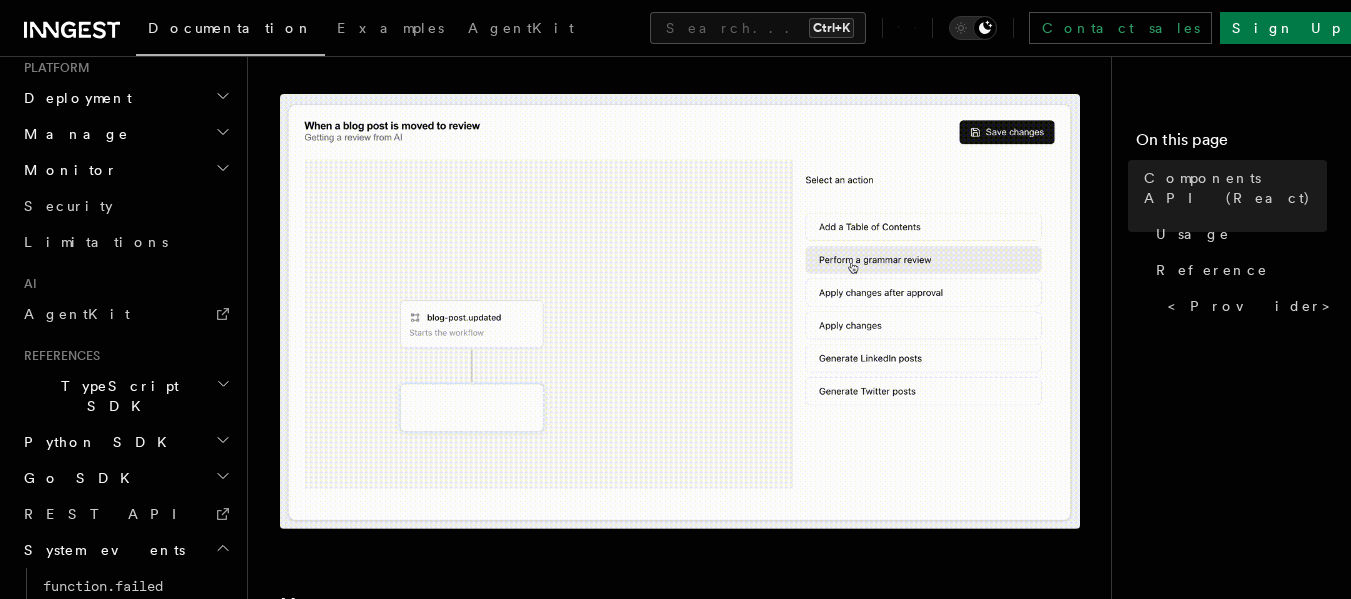 click on "REST API" at bounding box center [125, 514] 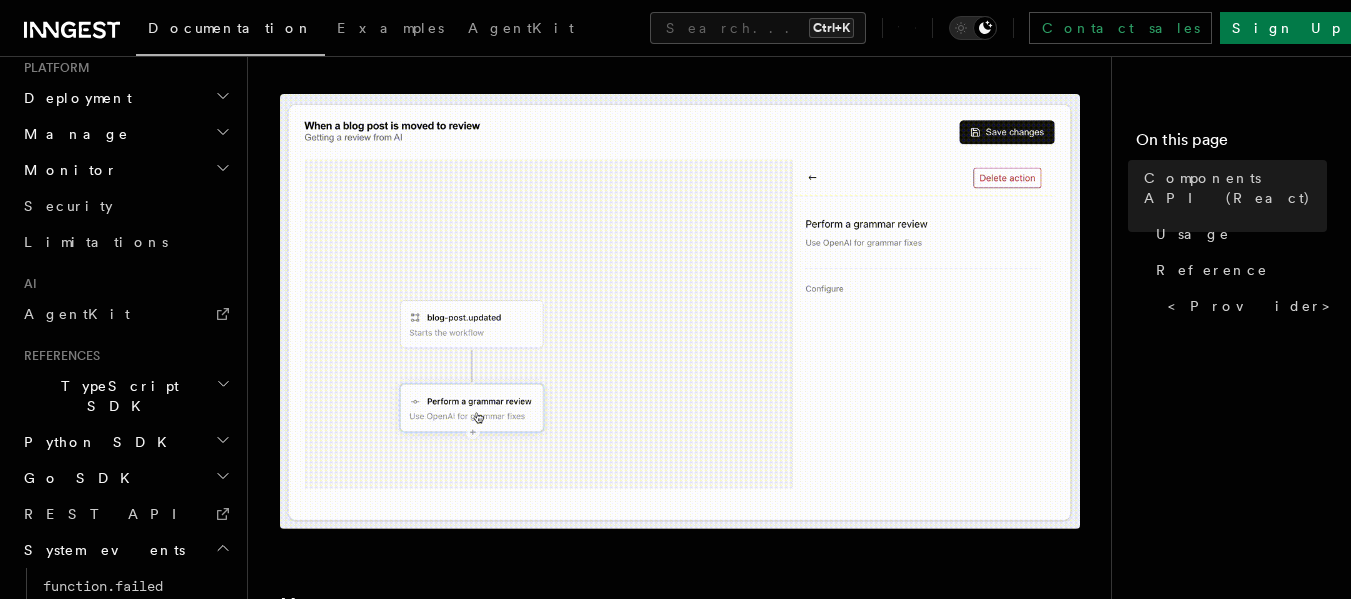 click on "Go SDK" at bounding box center (125, 478) 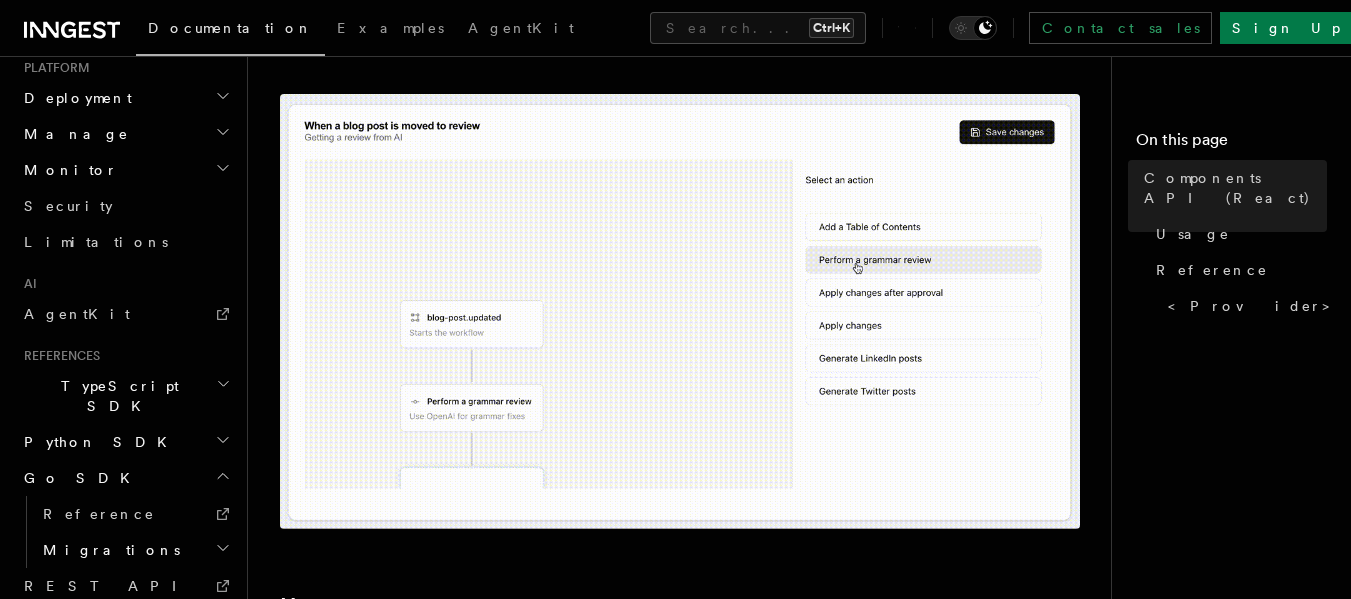 click on "Python SDK" at bounding box center (125, 442) 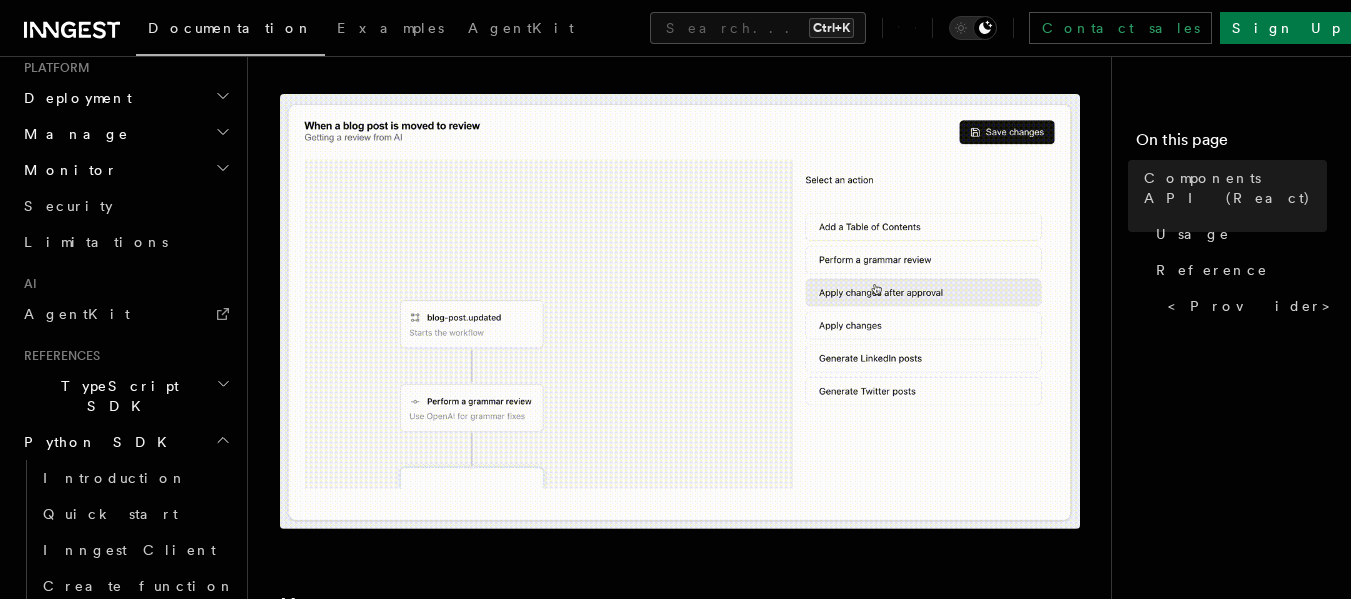 click 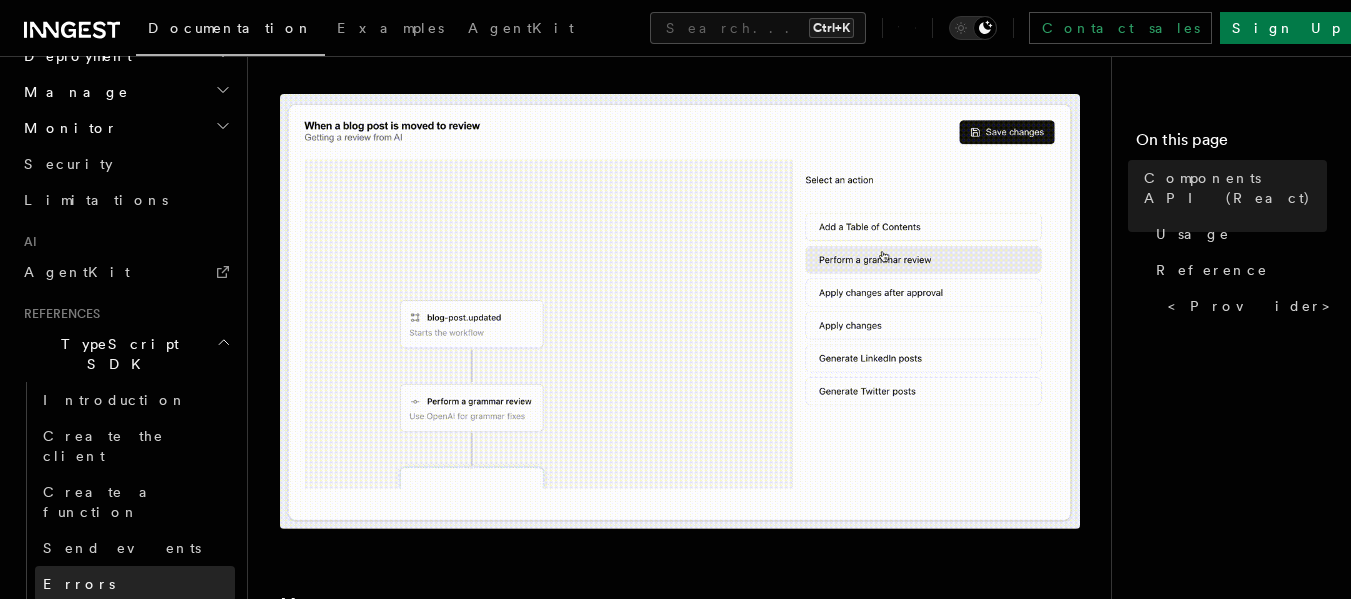 scroll, scrollTop: 1080, scrollLeft: 0, axis: vertical 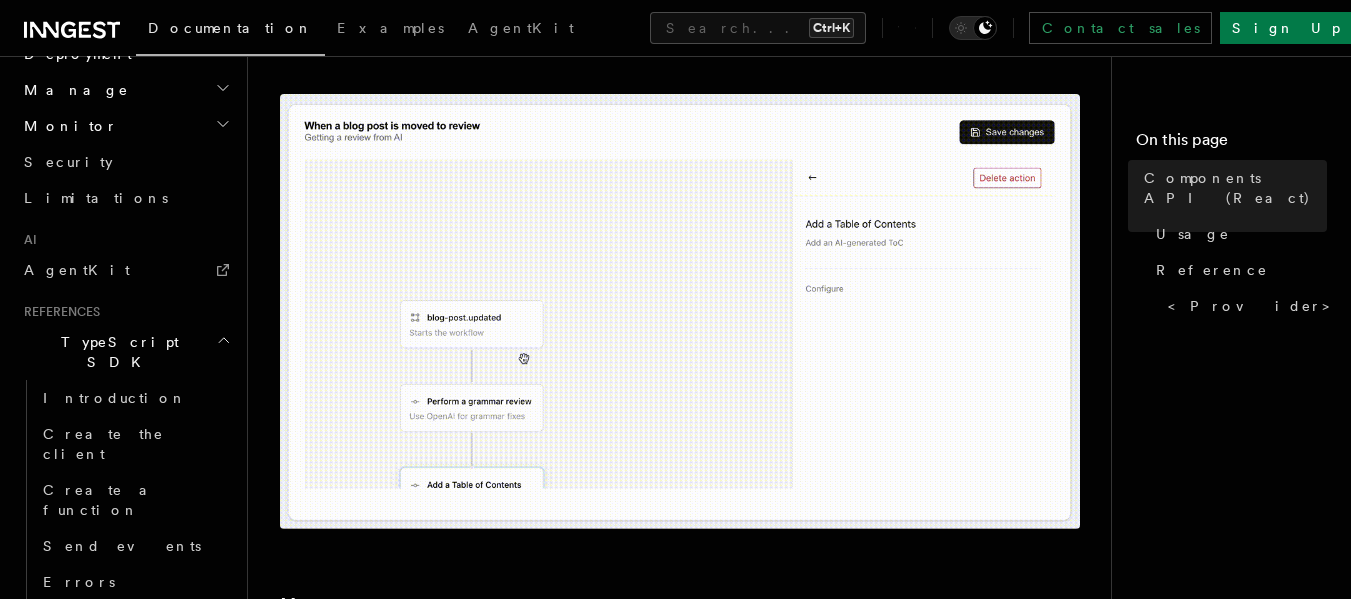click on "Cancel on" at bounding box center [135, 674] 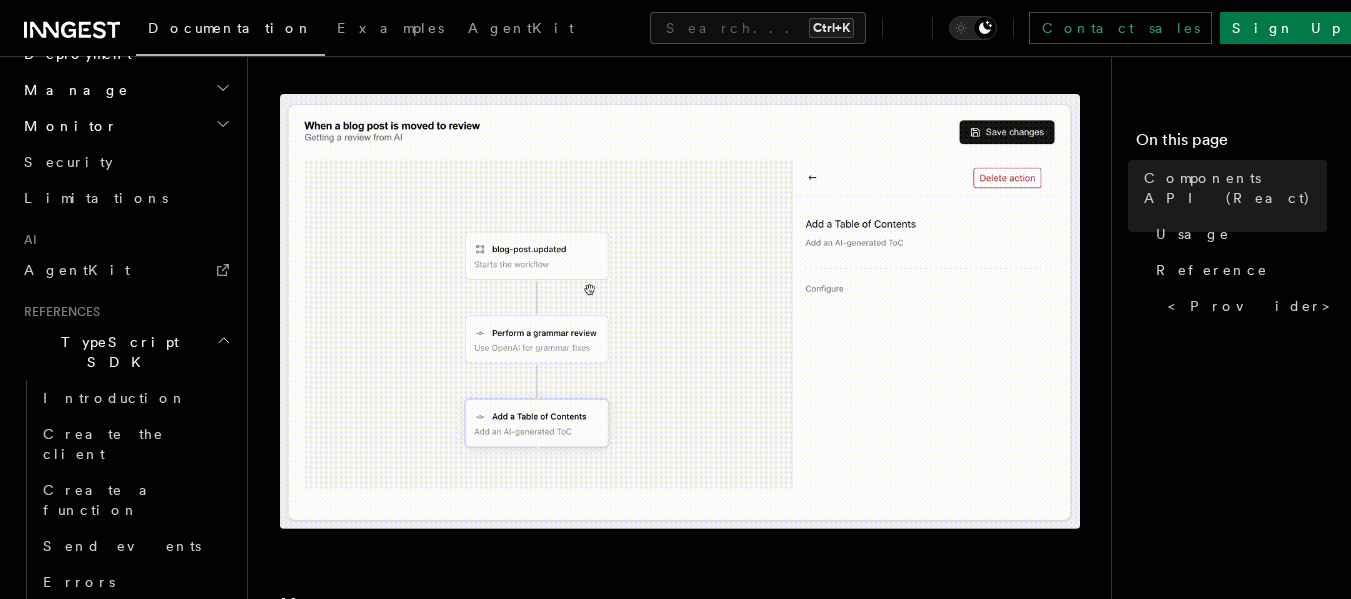 scroll, scrollTop: 0, scrollLeft: 0, axis: both 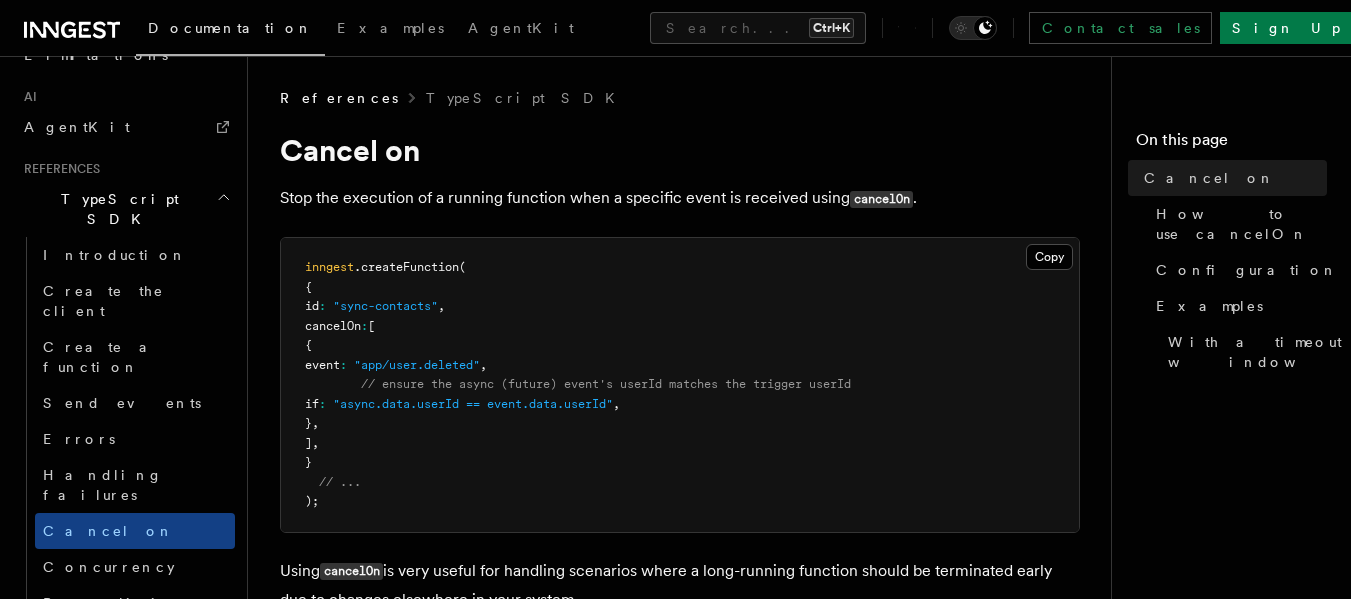 click on "Singleton" at bounding box center [135, 639] 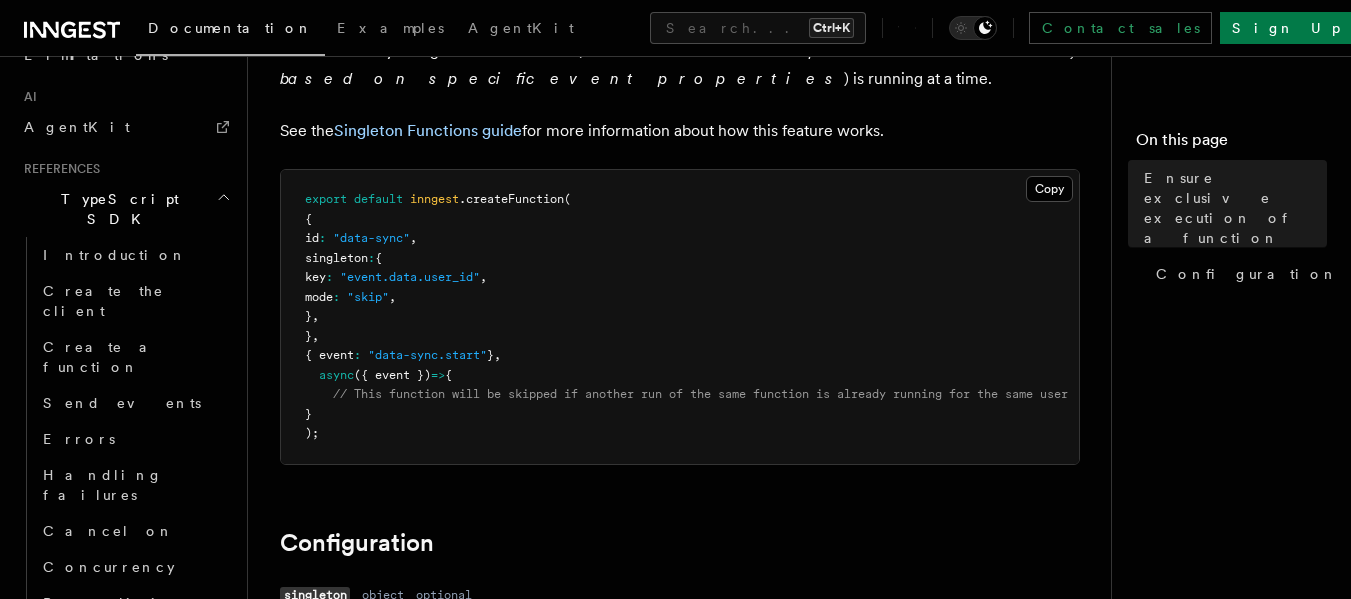 scroll, scrollTop: 153, scrollLeft: 0, axis: vertical 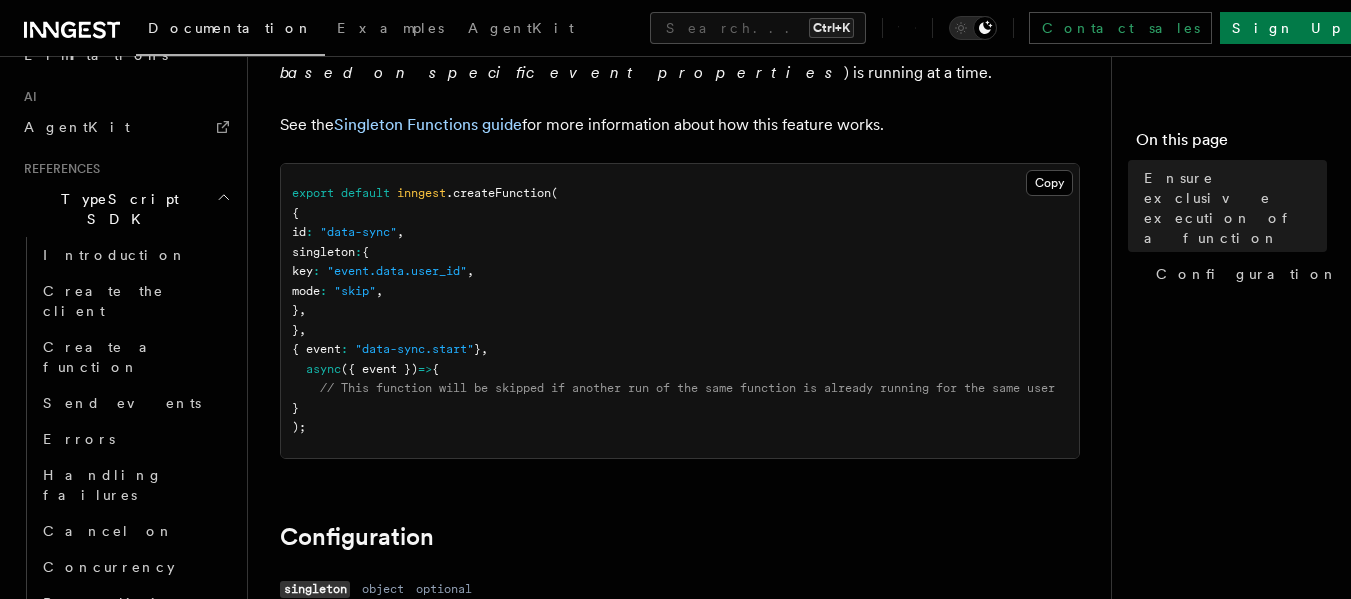 click on "Debounce" at bounding box center (135, 675) 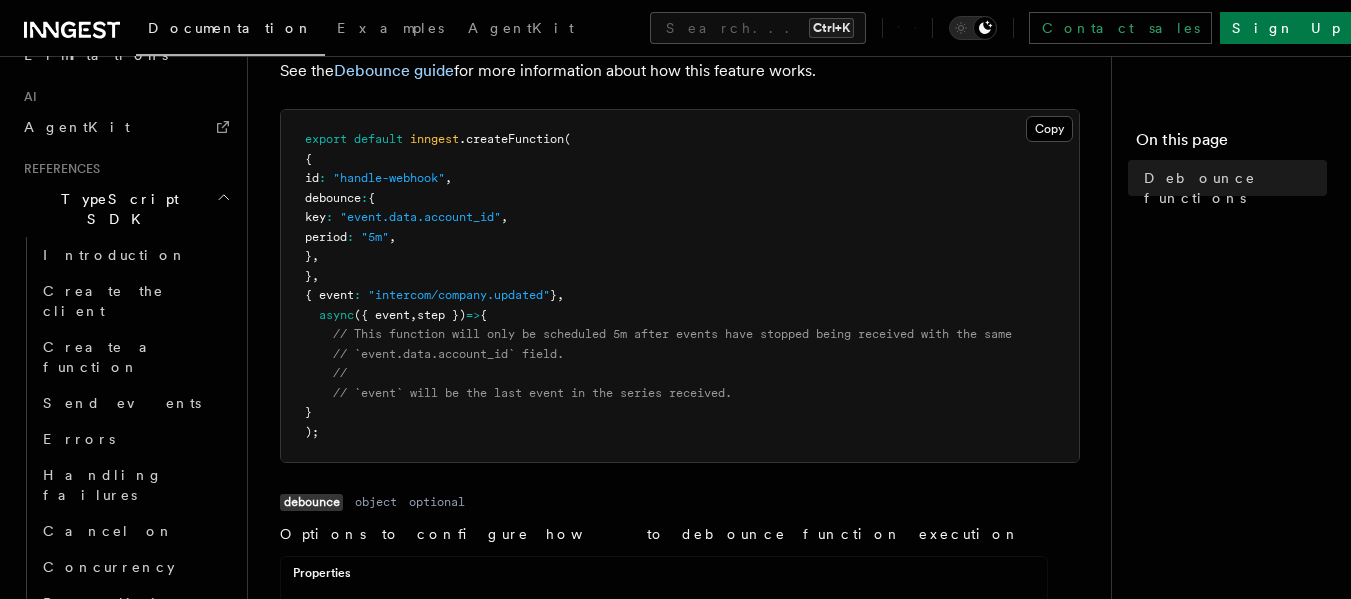 scroll, scrollTop: 238, scrollLeft: 0, axis: vertical 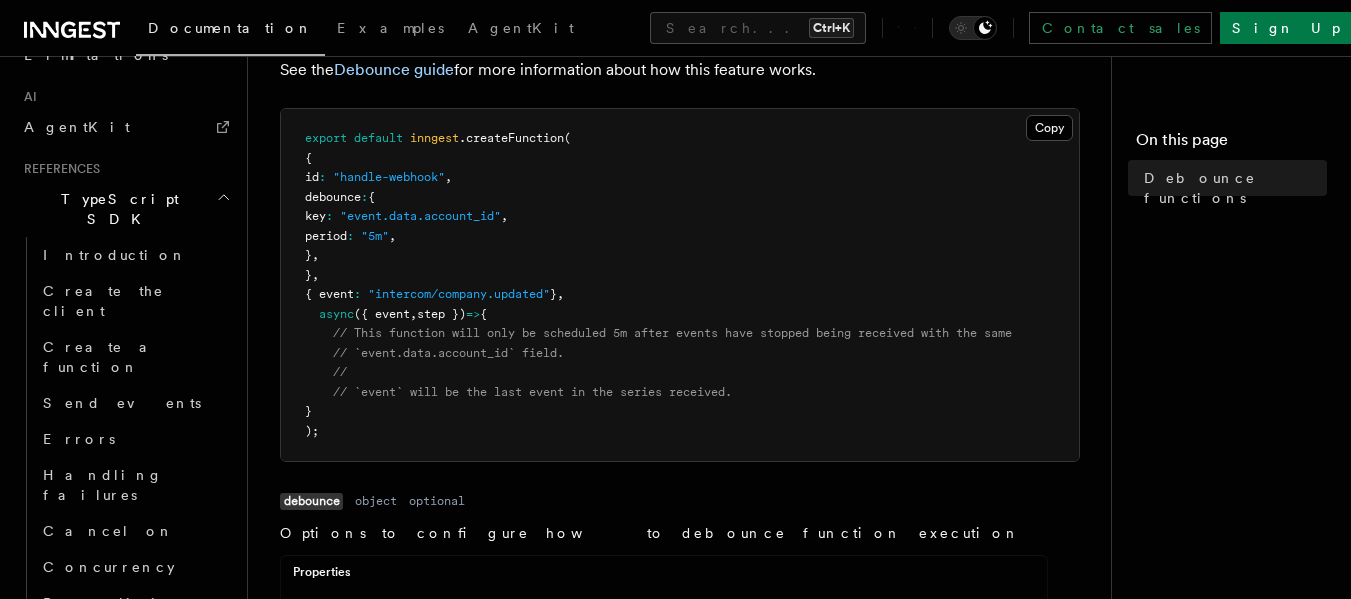 click on "Singleton" at bounding box center [135, 639] 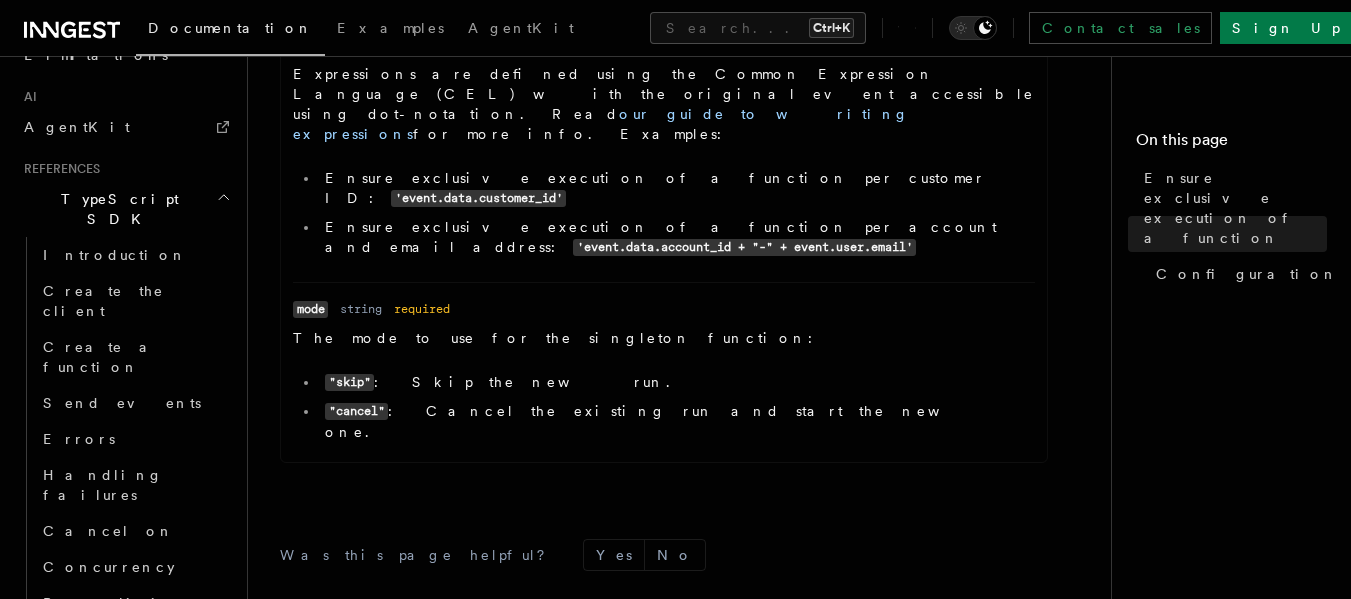 scroll, scrollTop: 888, scrollLeft: 0, axis: vertical 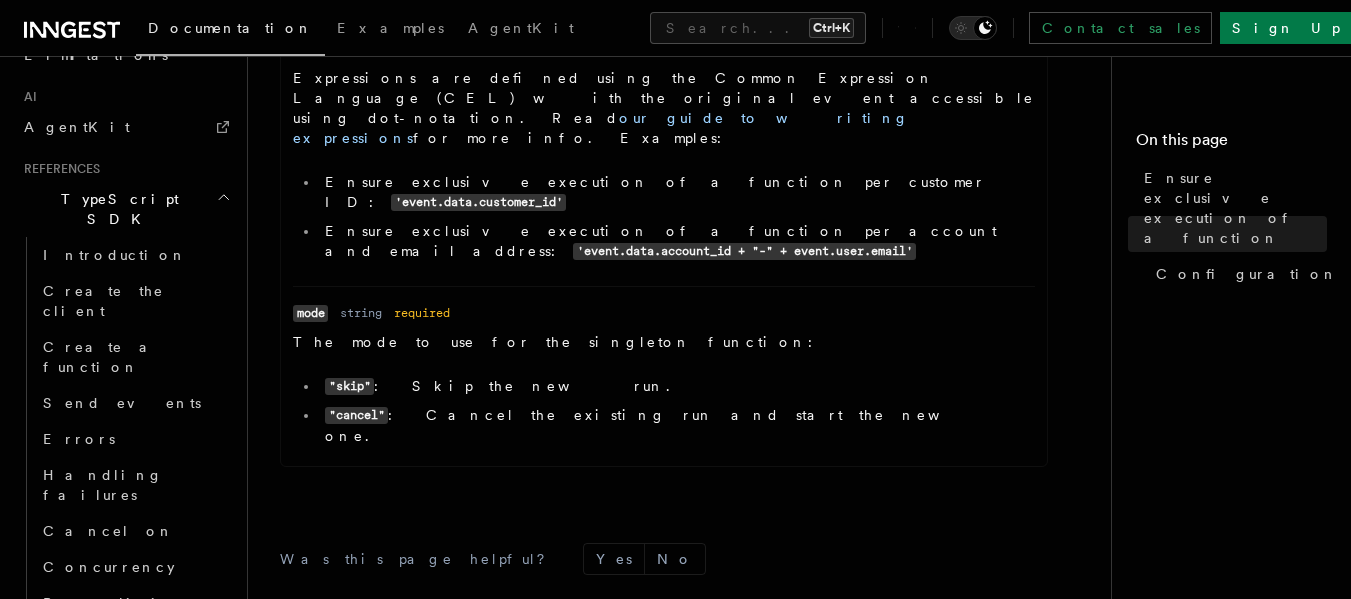 click on "Debounce" at bounding box center (135, 675) 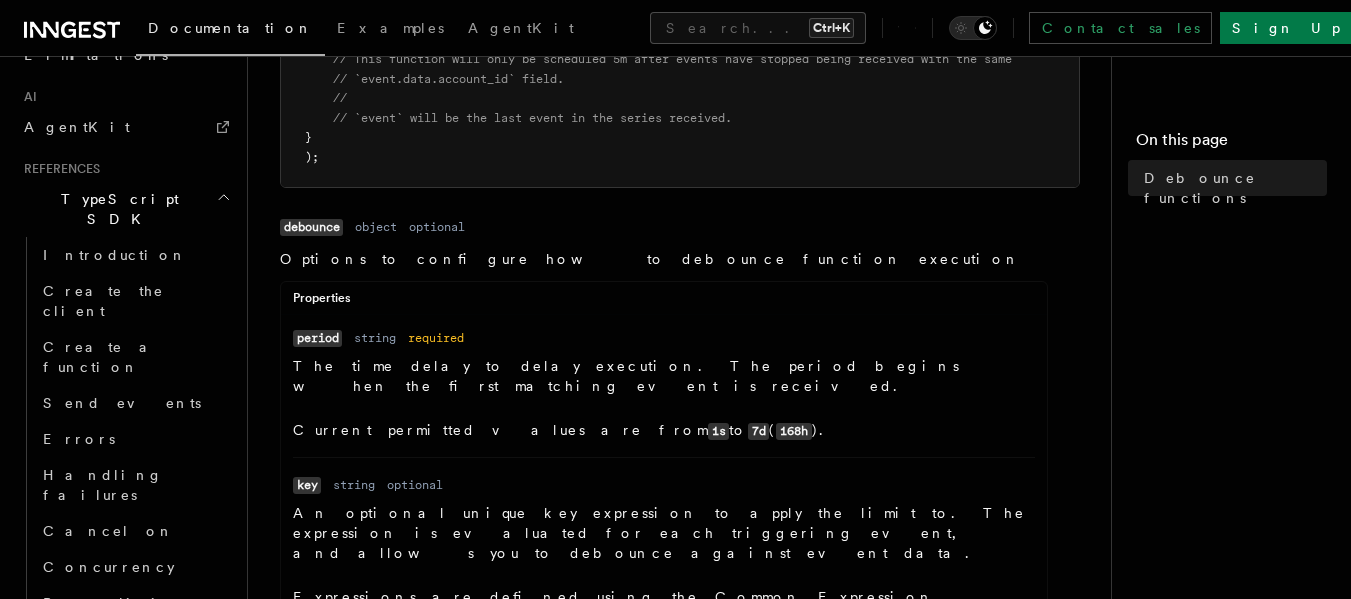 scroll, scrollTop: 513, scrollLeft: 0, axis: vertical 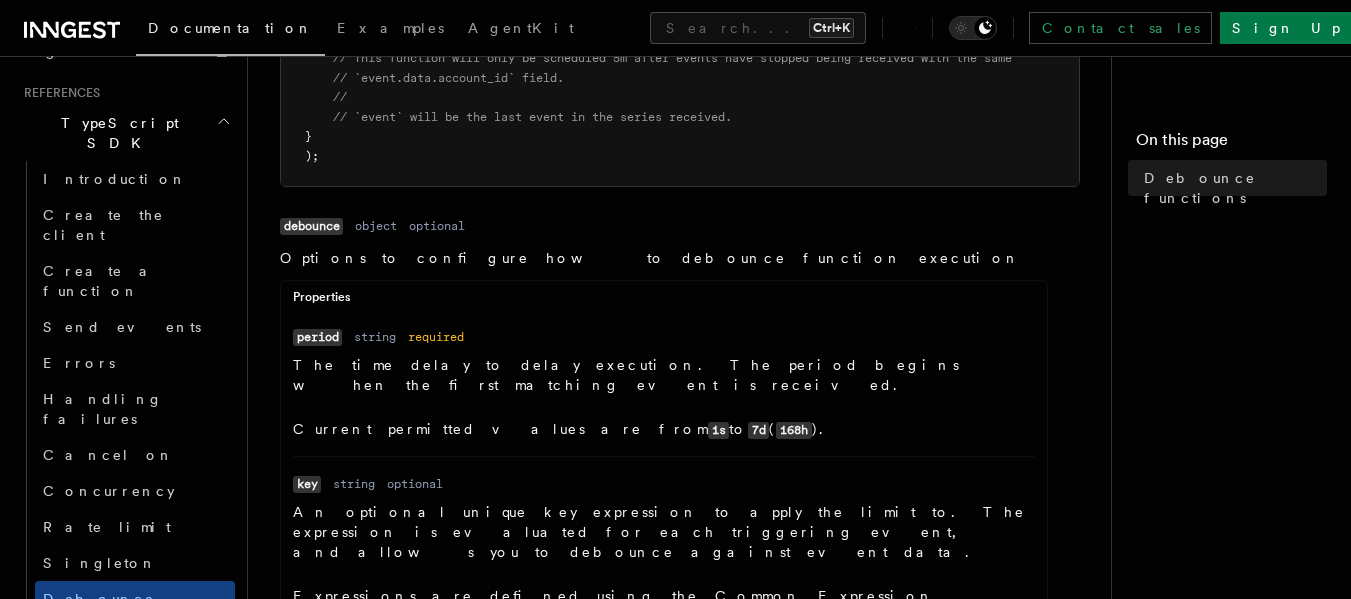 click on "Testing" at bounding box center (135, 747) 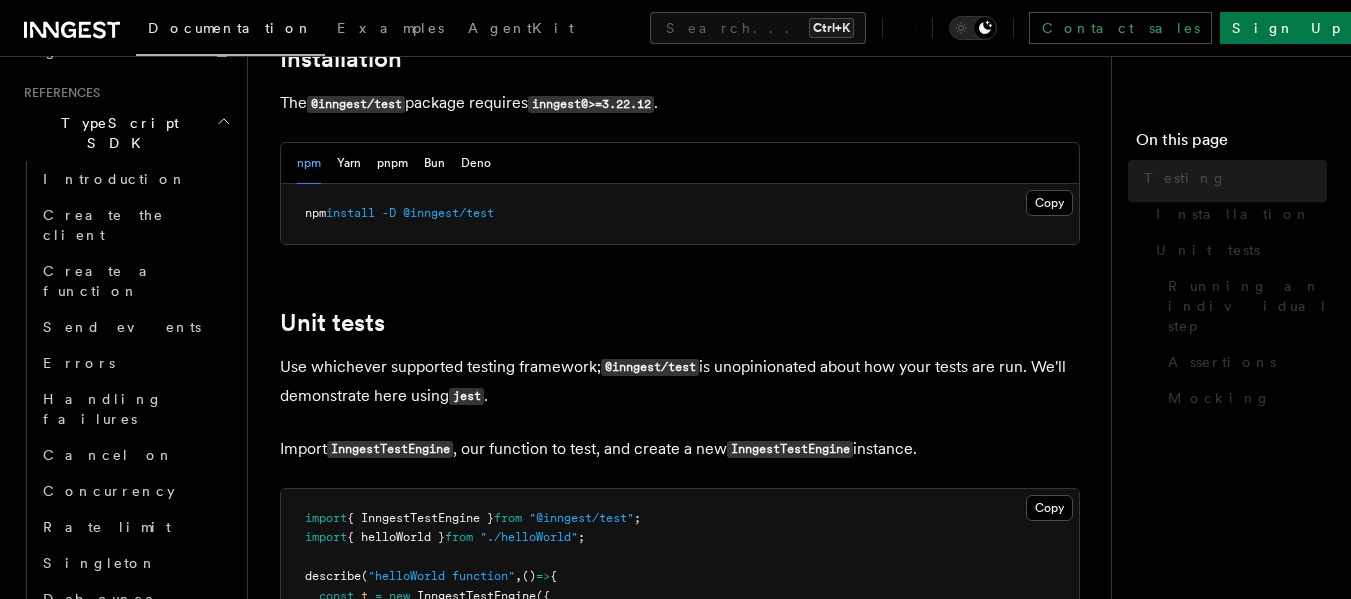 scroll, scrollTop: 0, scrollLeft: 0, axis: both 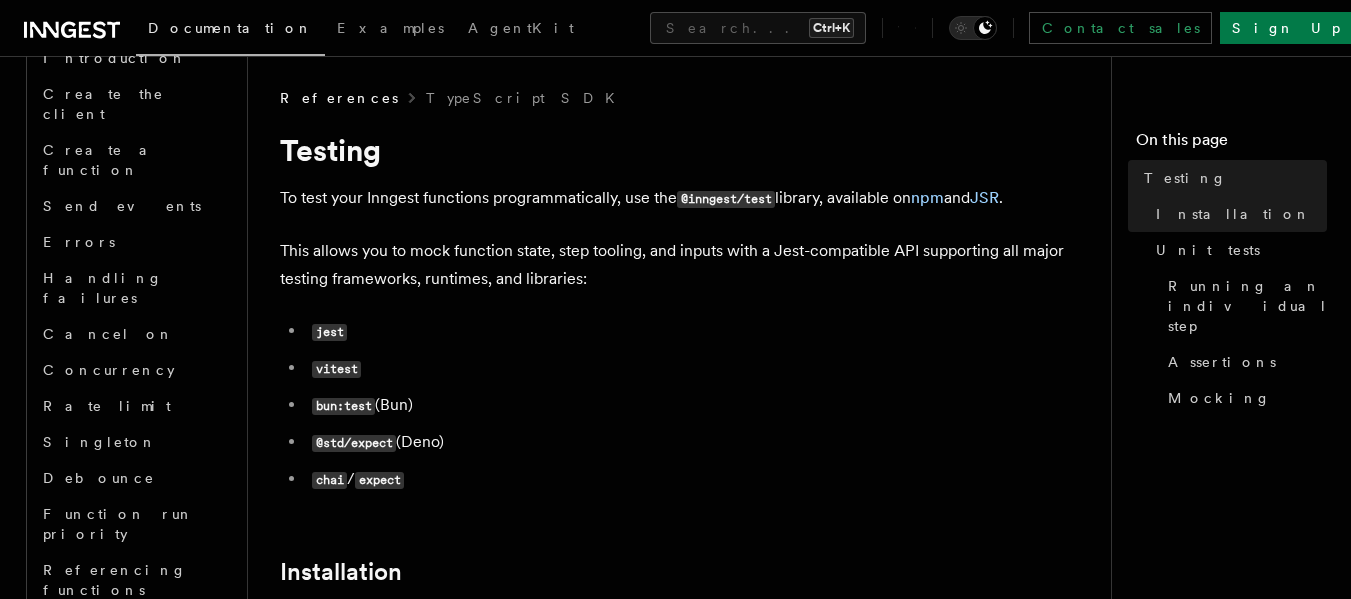 click 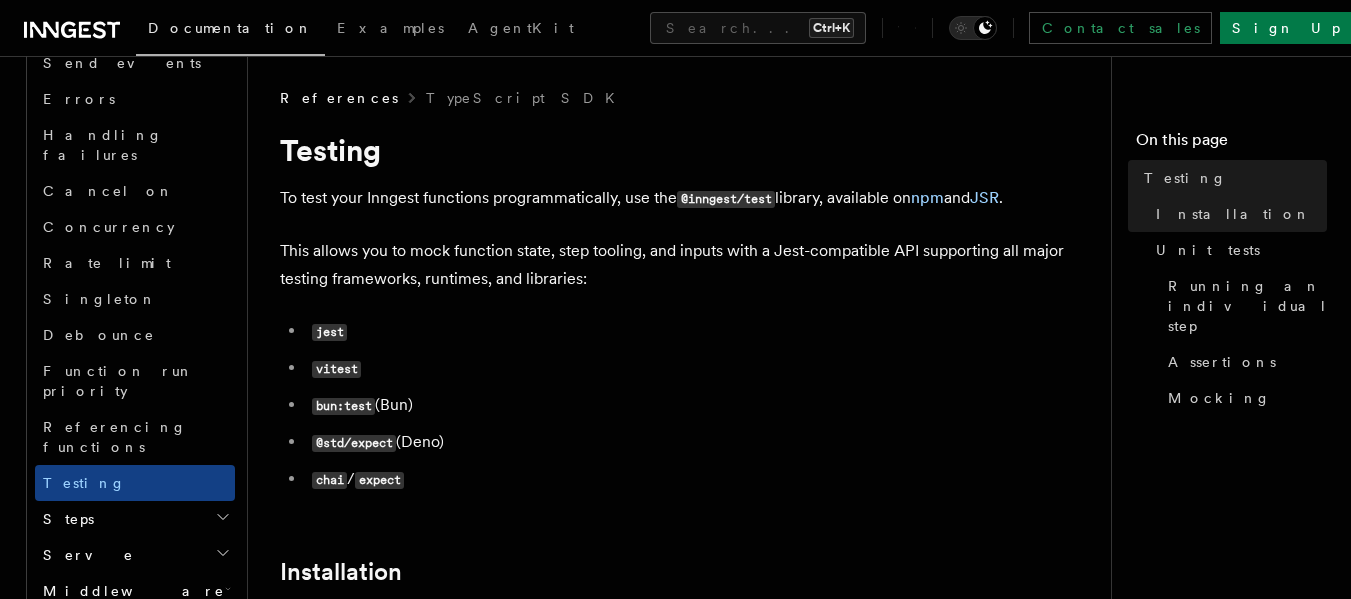 scroll, scrollTop: 1565, scrollLeft: 0, axis: vertical 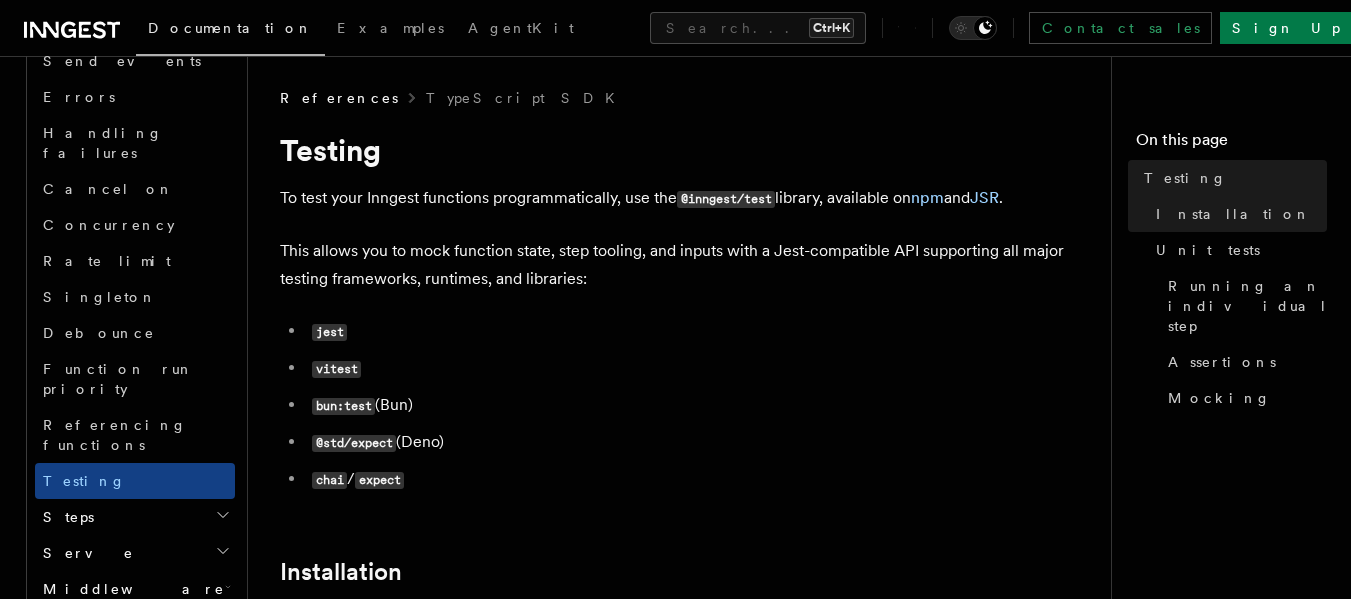 click on "Environment variables" at bounding box center [145, 691] 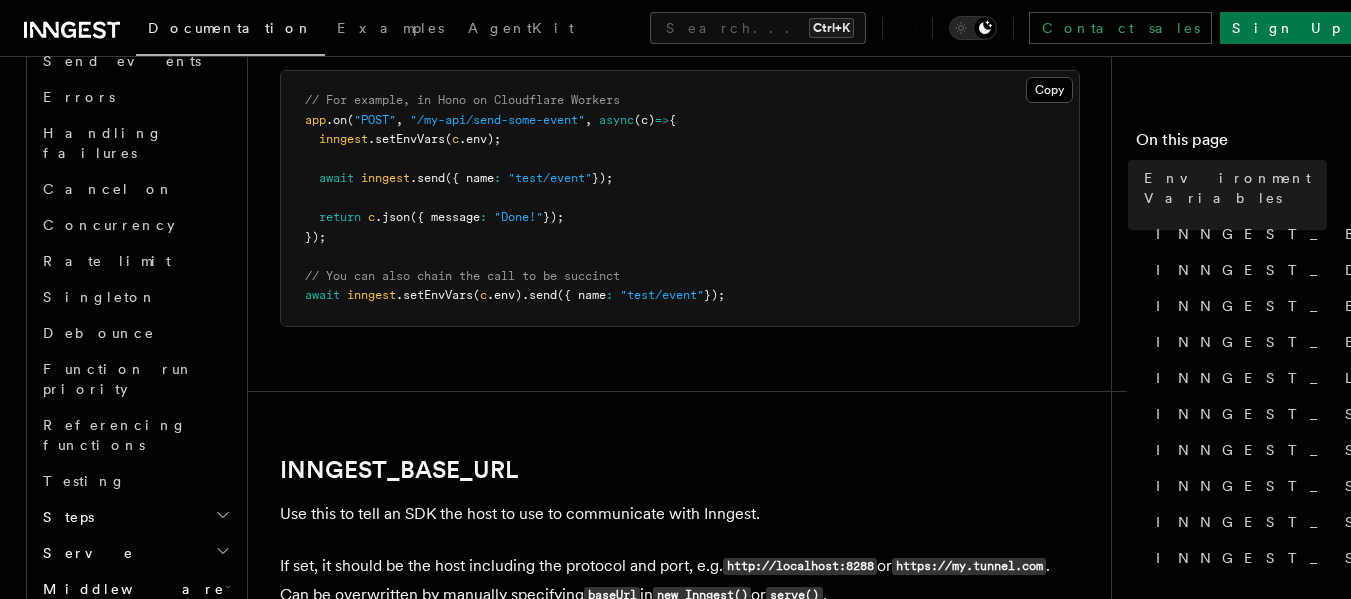 scroll, scrollTop: 697, scrollLeft: 0, axis: vertical 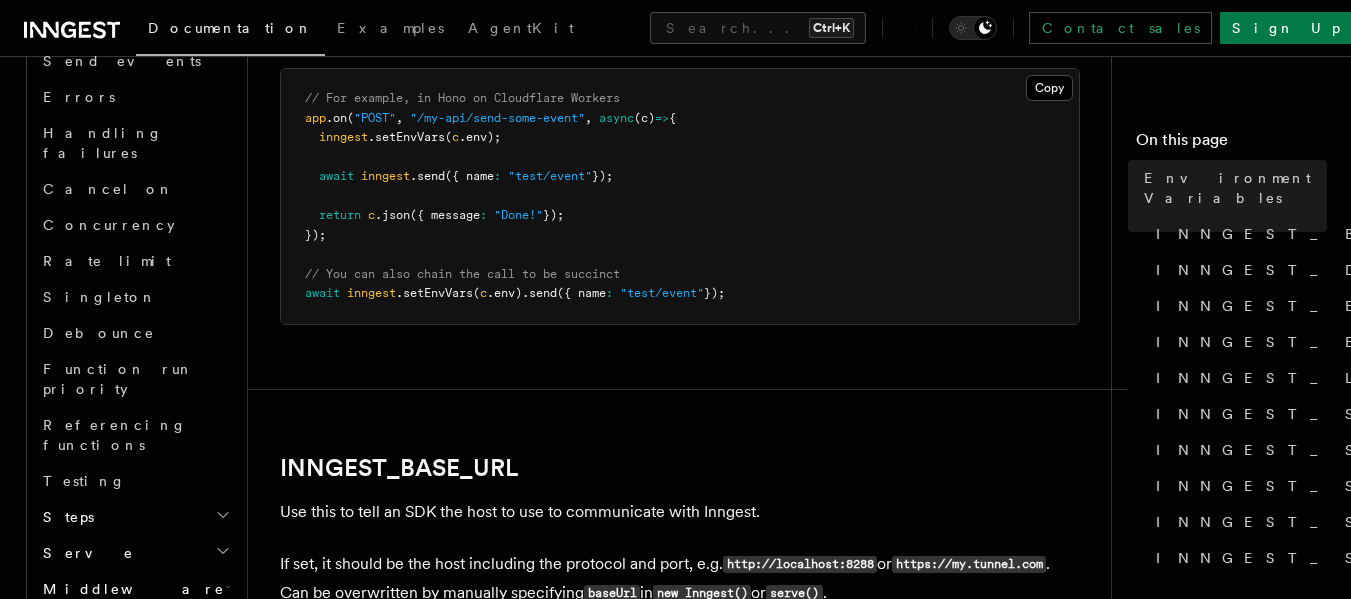 click on "Using TypeScript" at bounding box center [121, 747] 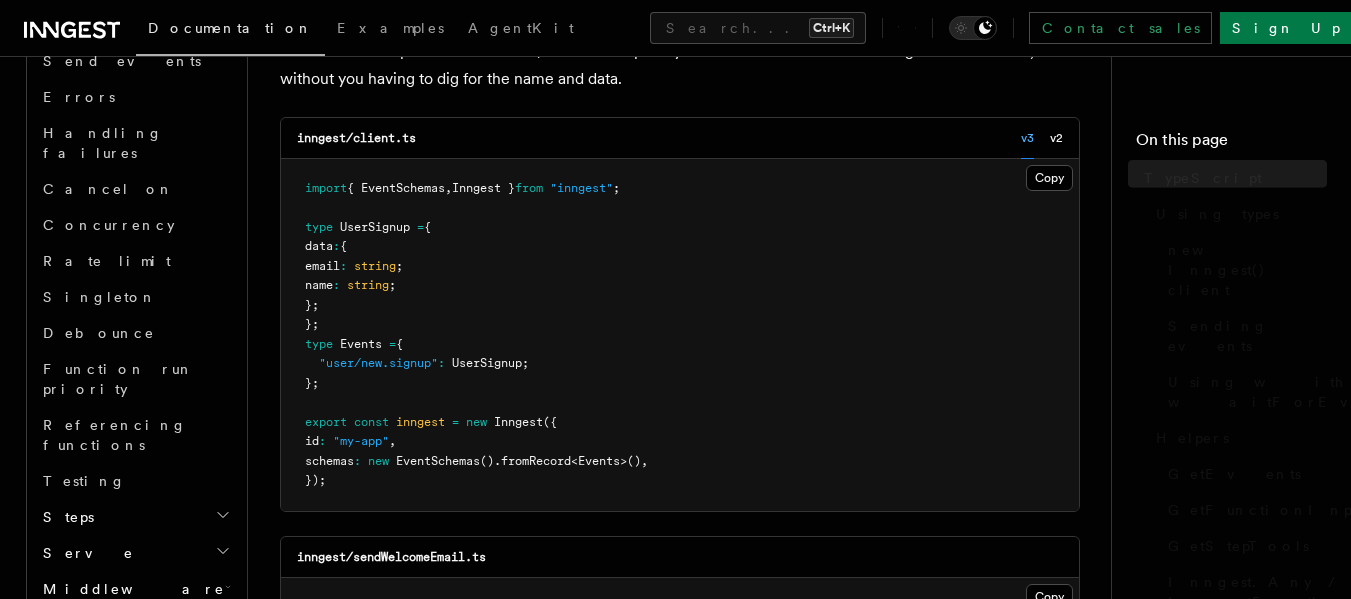 scroll, scrollTop: 0, scrollLeft: 0, axis: both 